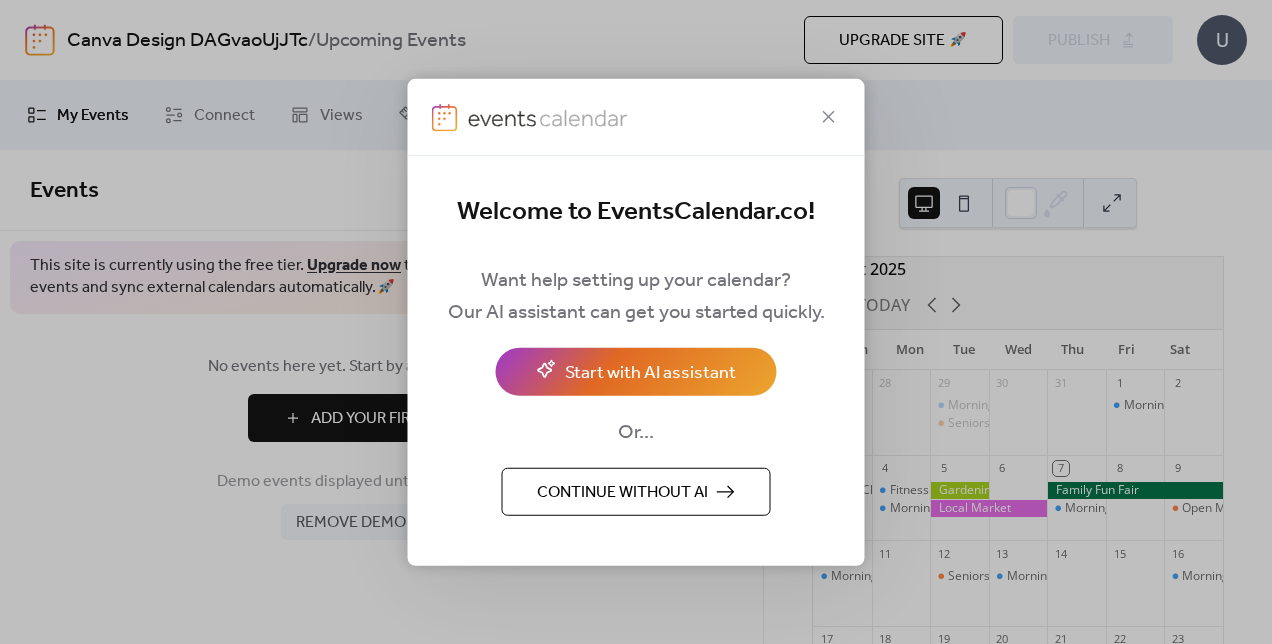 scroll, scrollTop: 0, scrollLeft: 0, axis: both 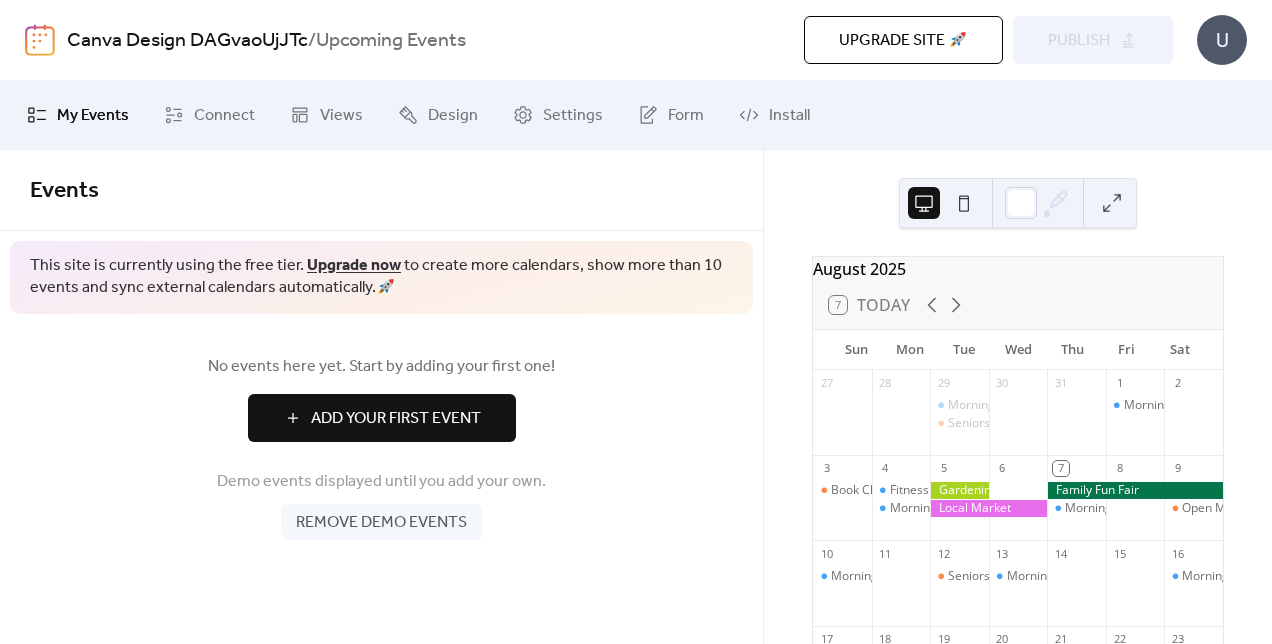 click on "Add Your First Event" at bounding box center (396, 419) 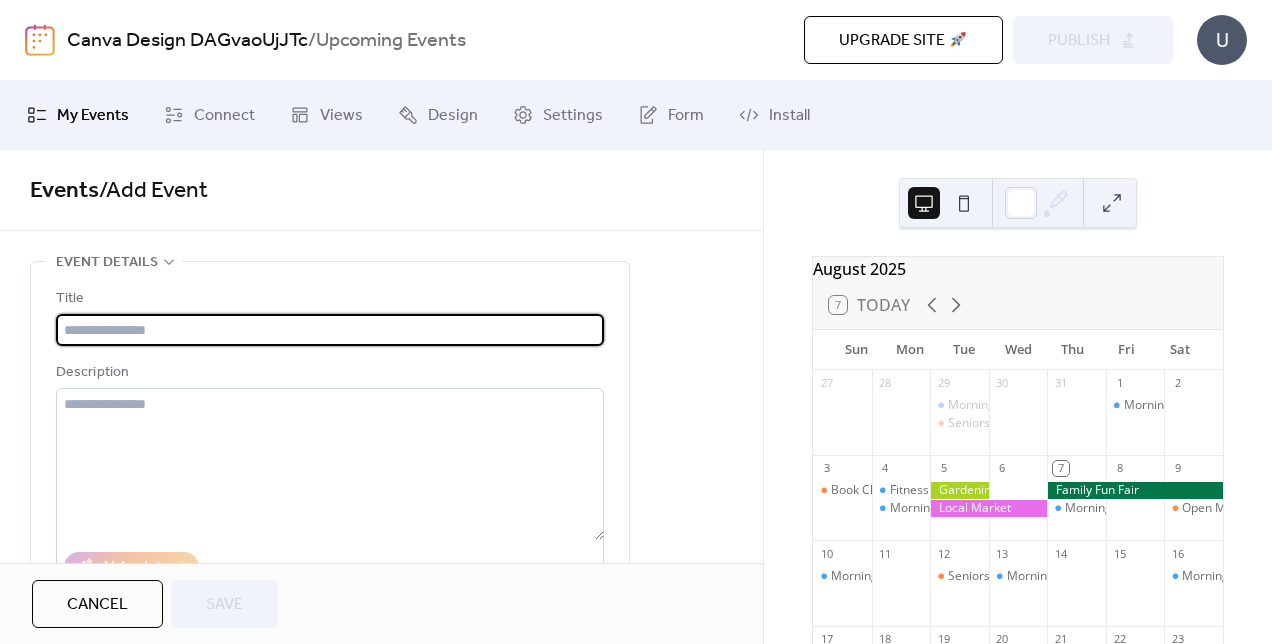 click at bounding box center [330, 330] 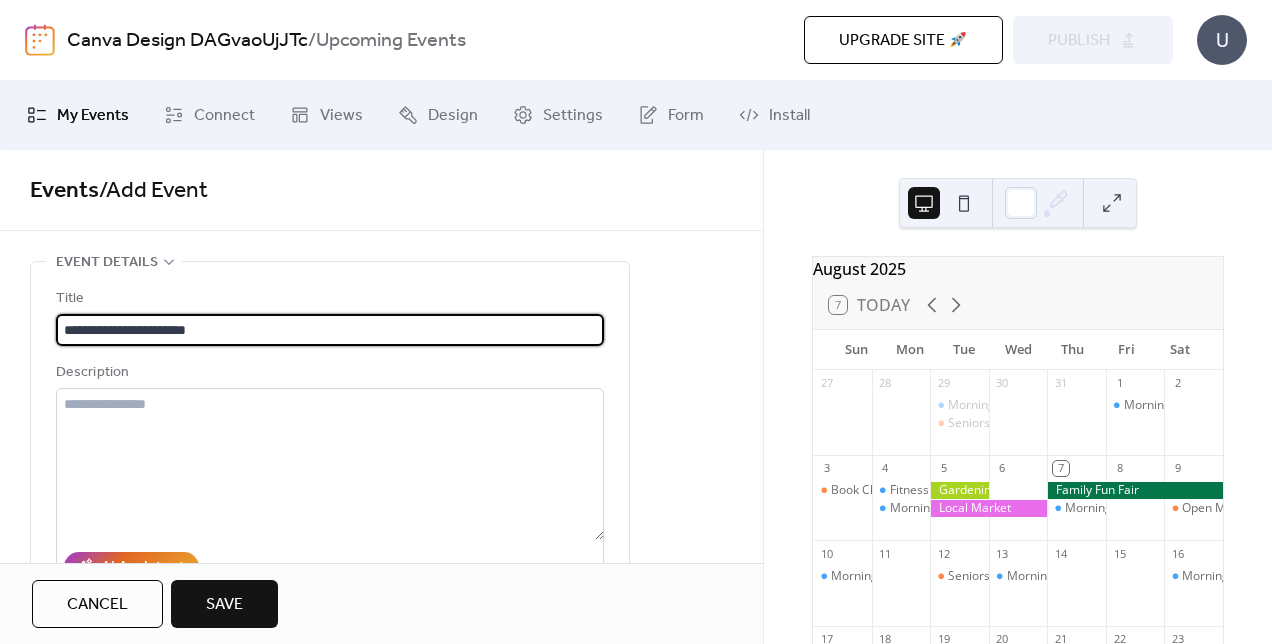 type on "**********" 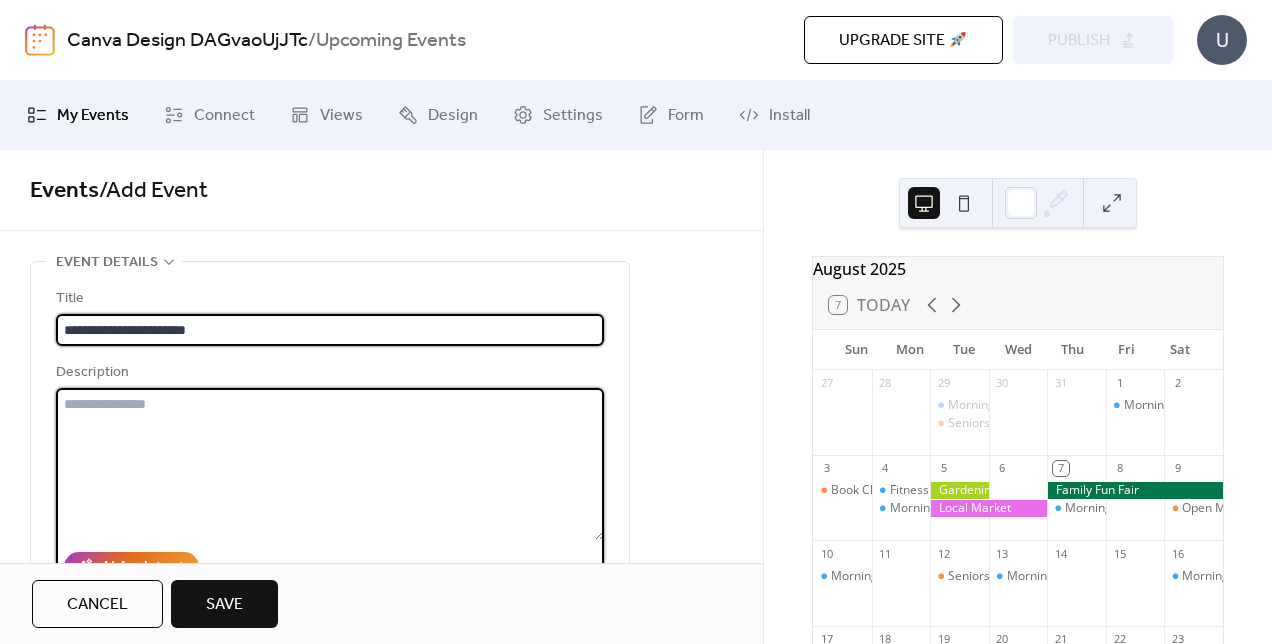click at bounding box center (330, 464) 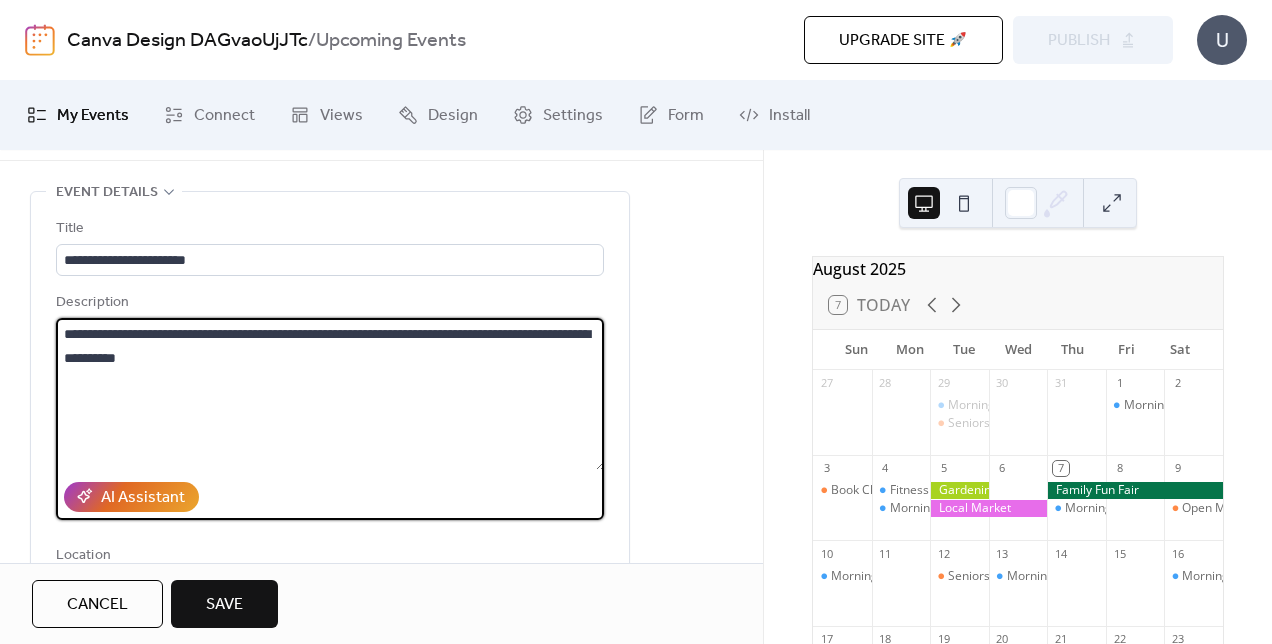 scroll, scrollTop: 105, scrollLeft: 0, axis: vertical 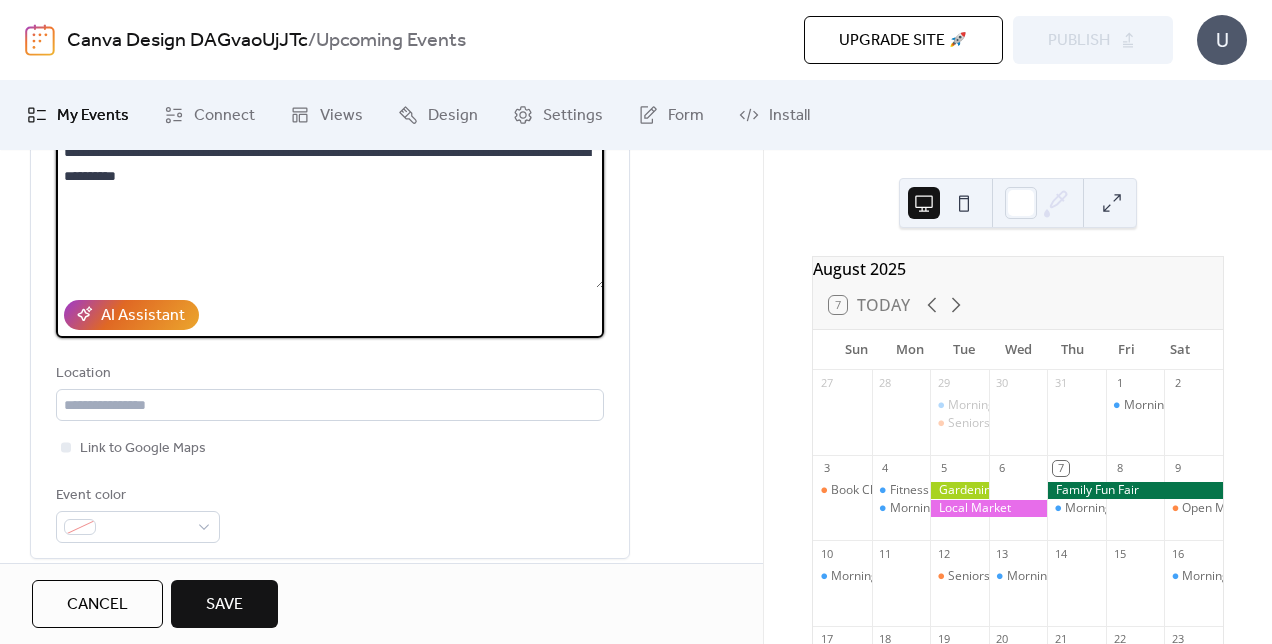 type on "**********" 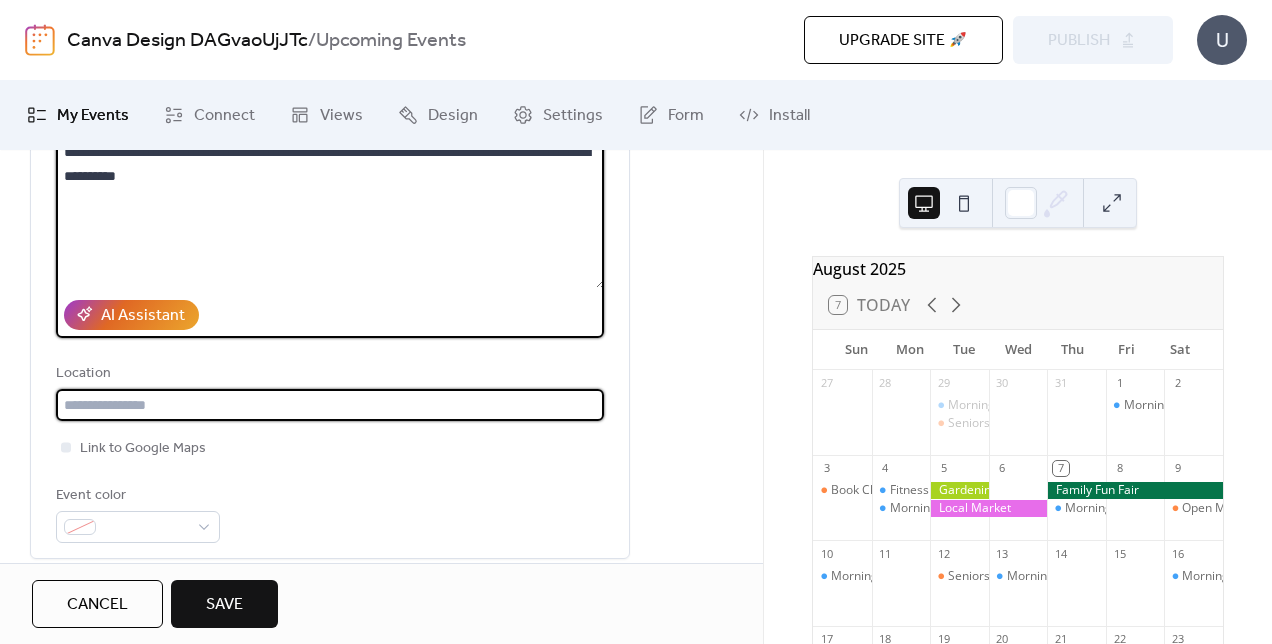 click at bounding box center (330, 405) 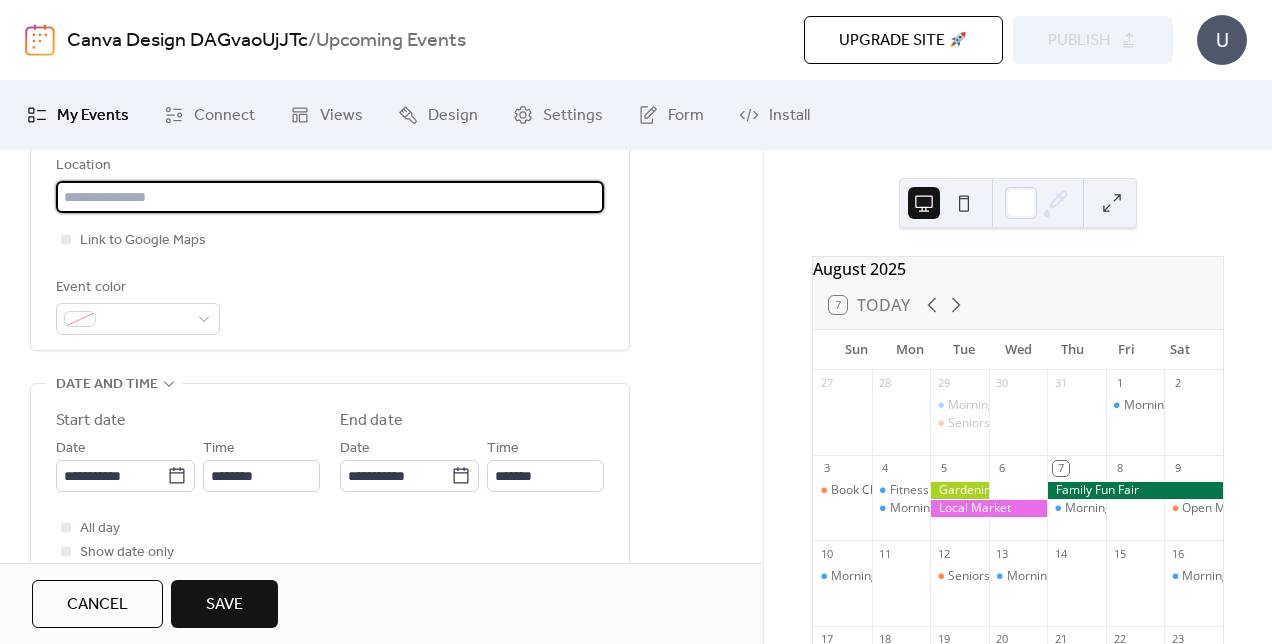 scroll, scrollTop: 466, scrollLeft: 0, axis: vertical 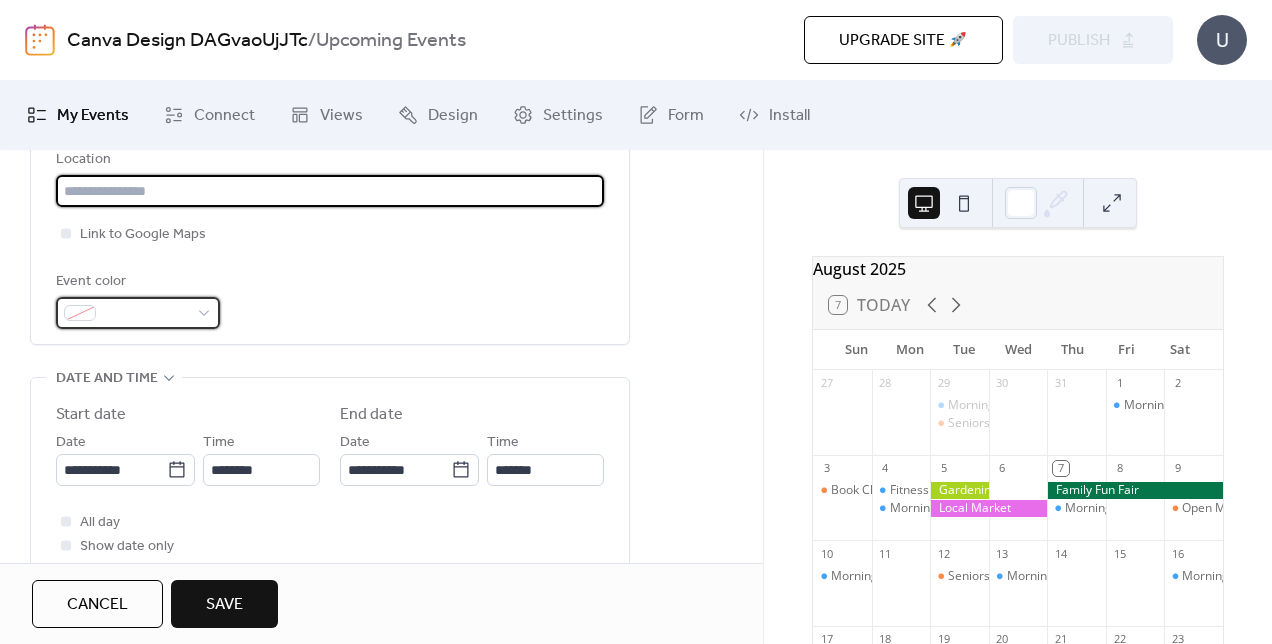 click at bounding box center [138, 313] 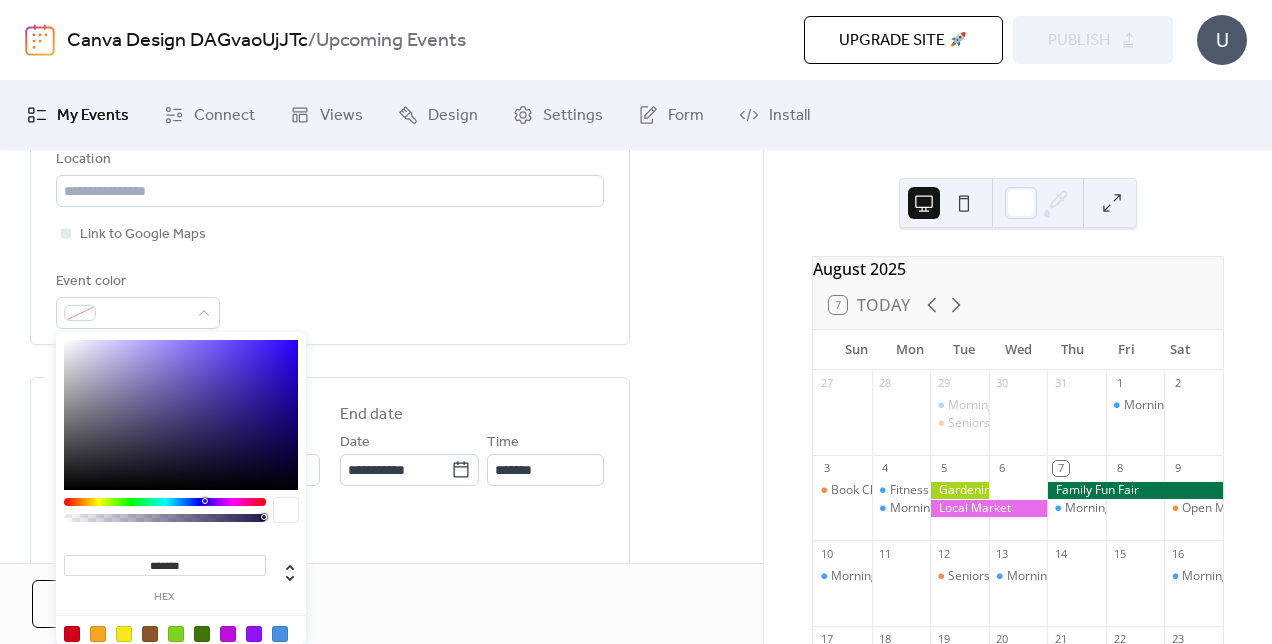 click at bounding box center (205, 501) 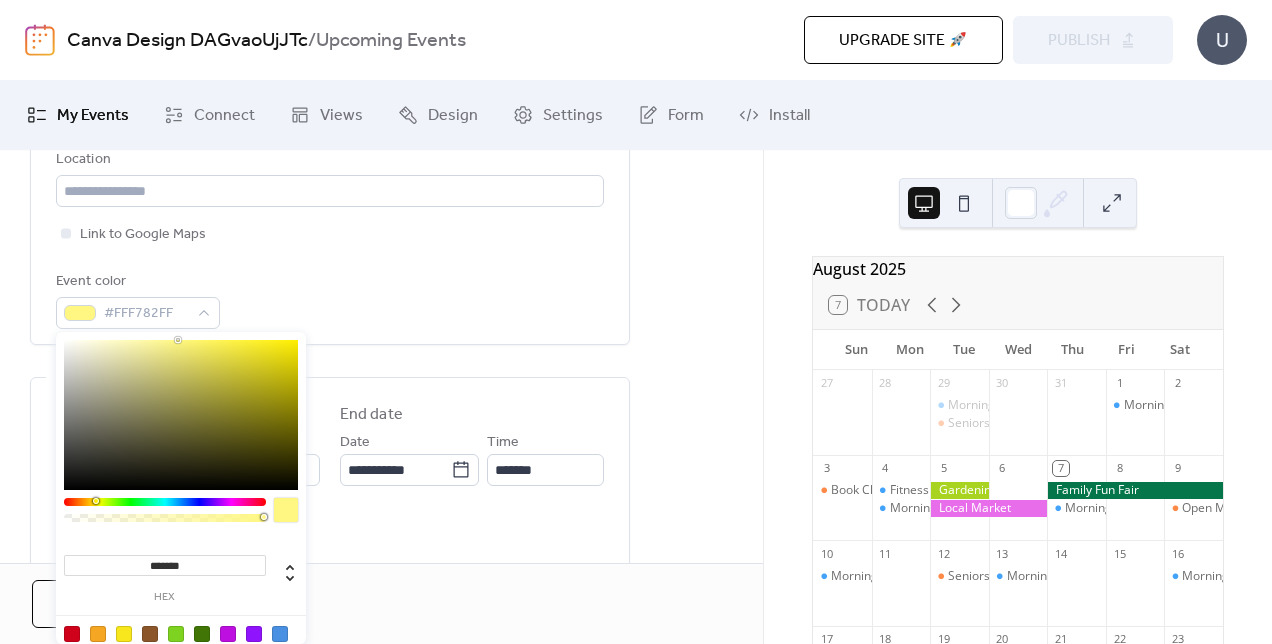 type on "*******" 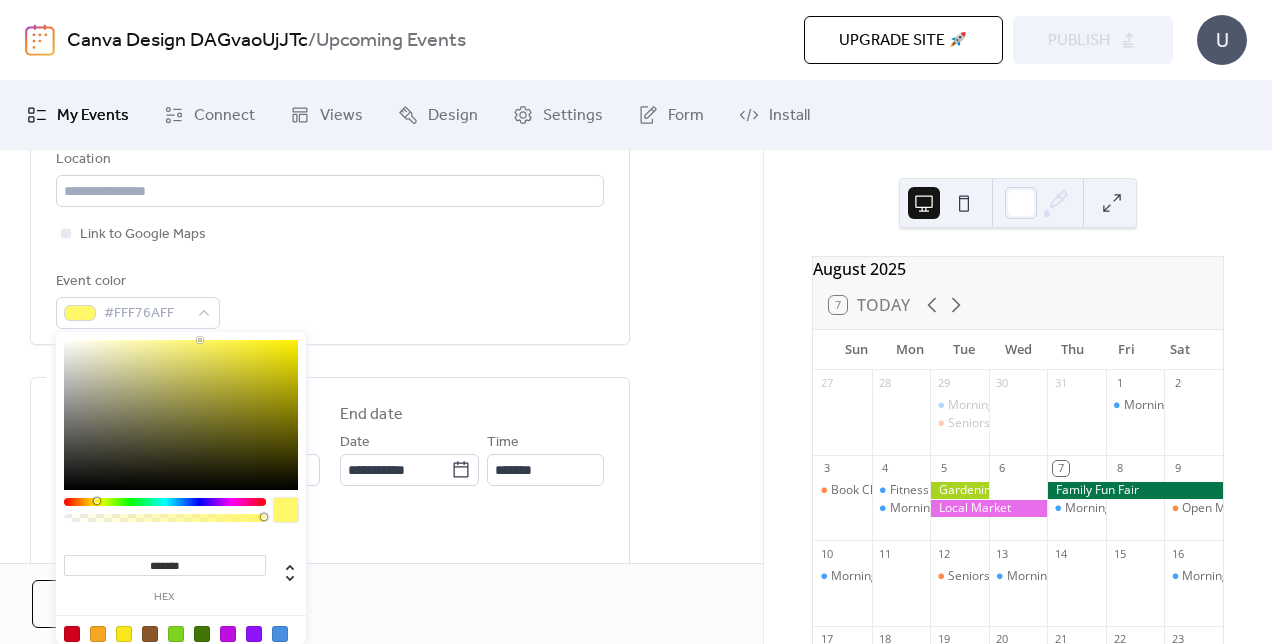 click on "Event color #FFF76AFF" at bounding box center (330, 299) 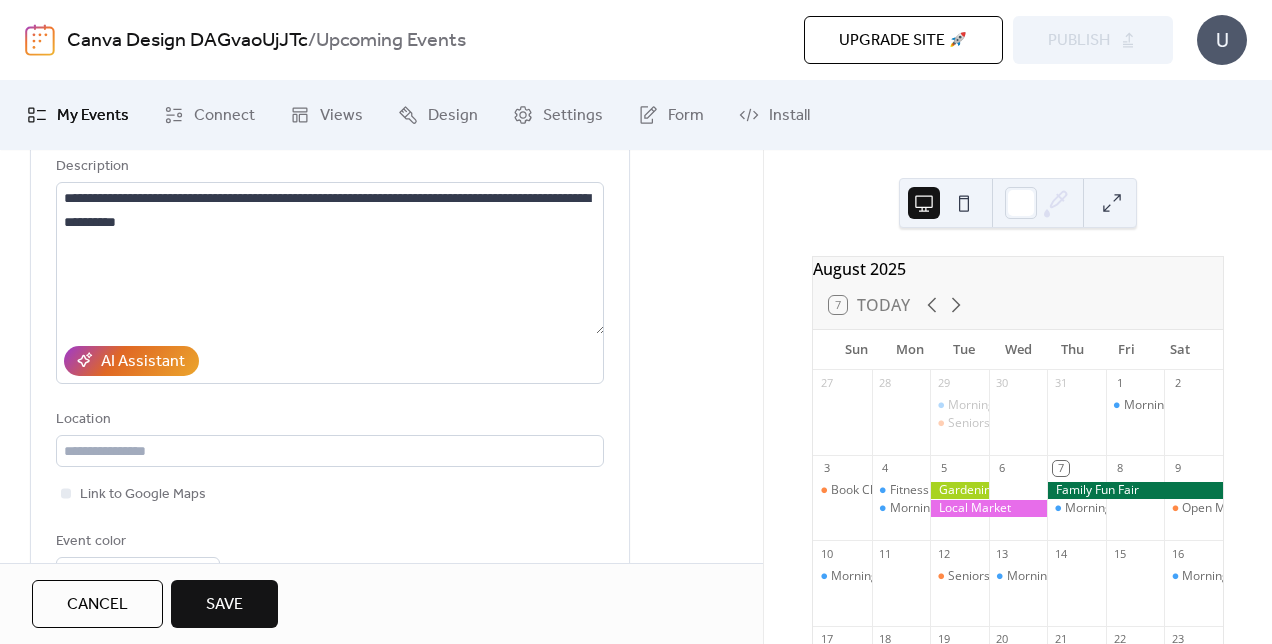 scroll, scrollTop: 176, scrollLeft: 0, axis: vertical 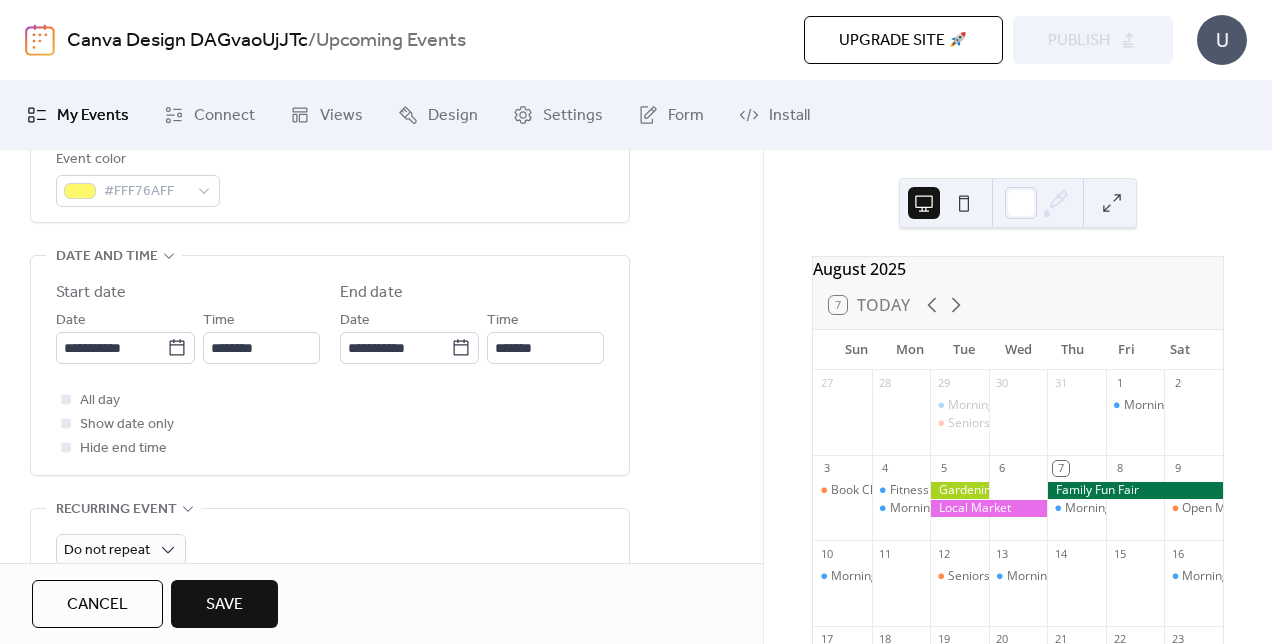 type on "**********" 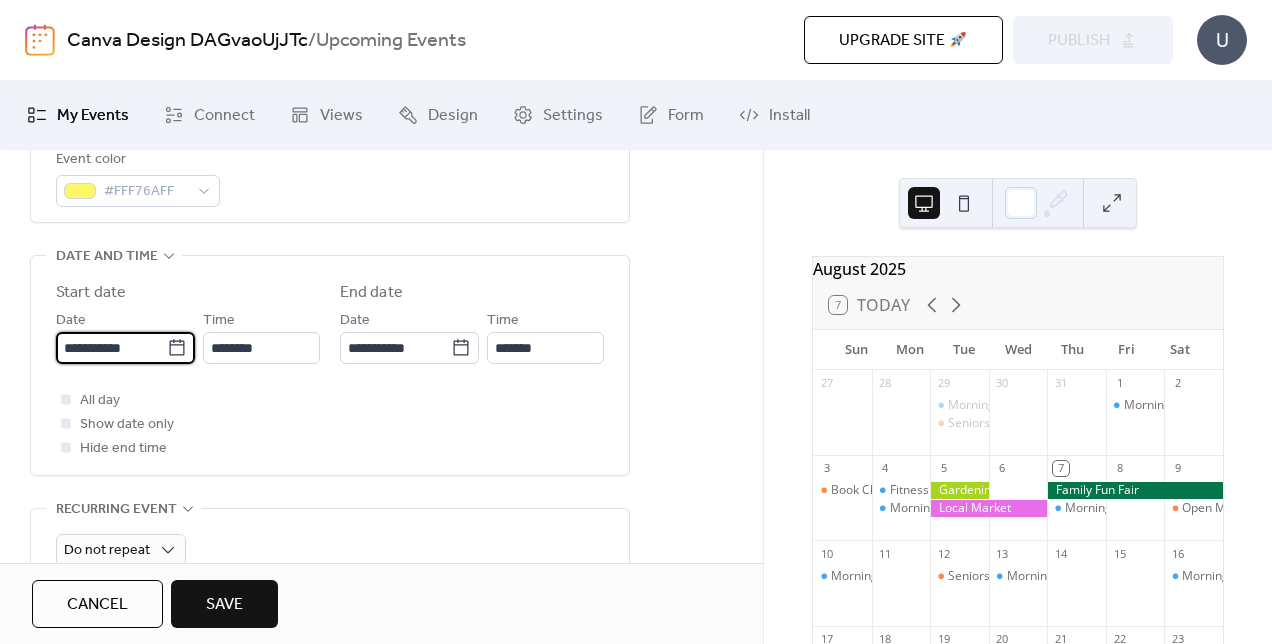 click on "**********" at bounding box center [111, 348] 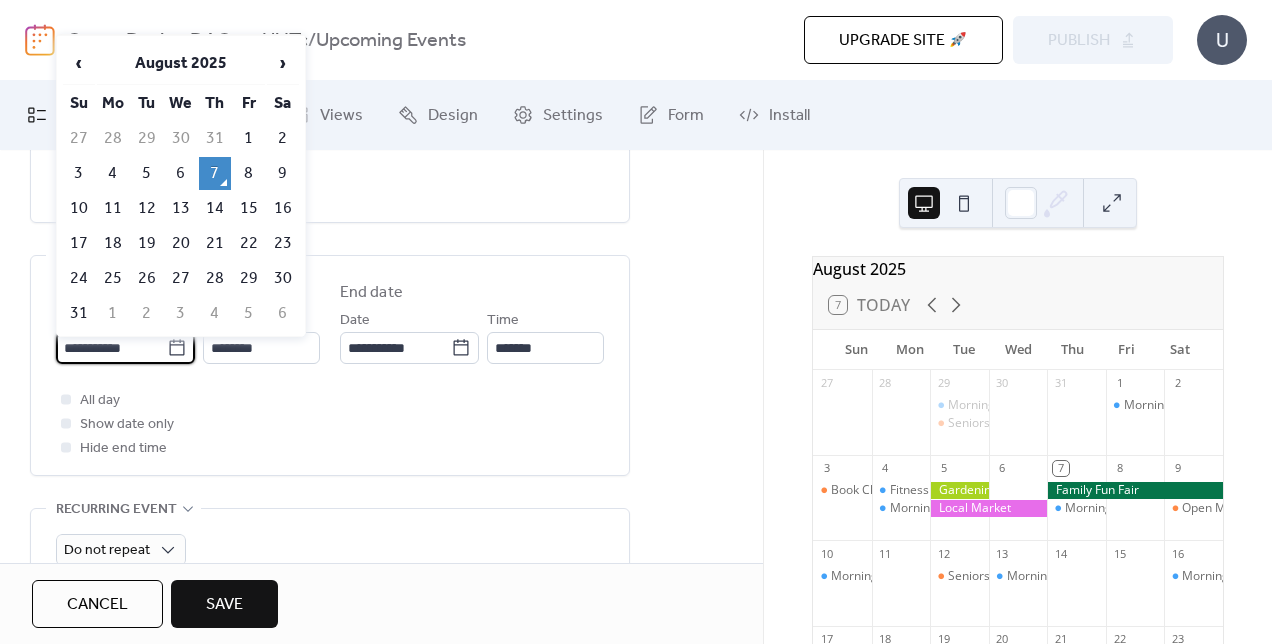 click on "10" at bounding box center (79, 208) 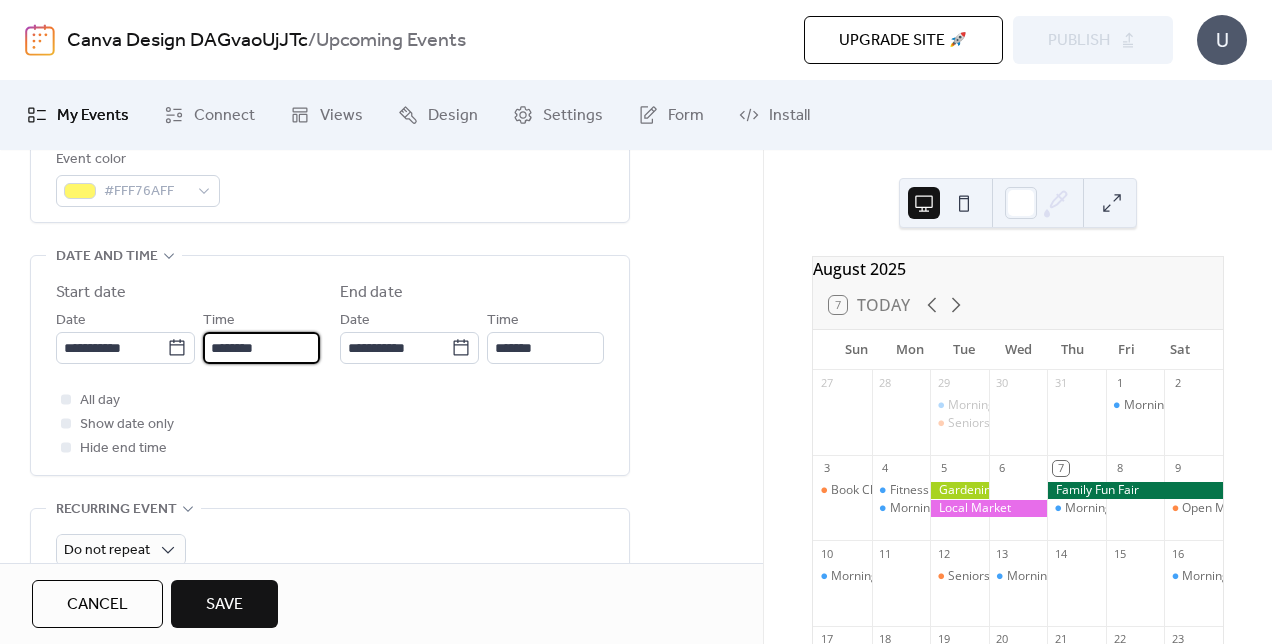 click on "********" at bounding box center [261, 348] 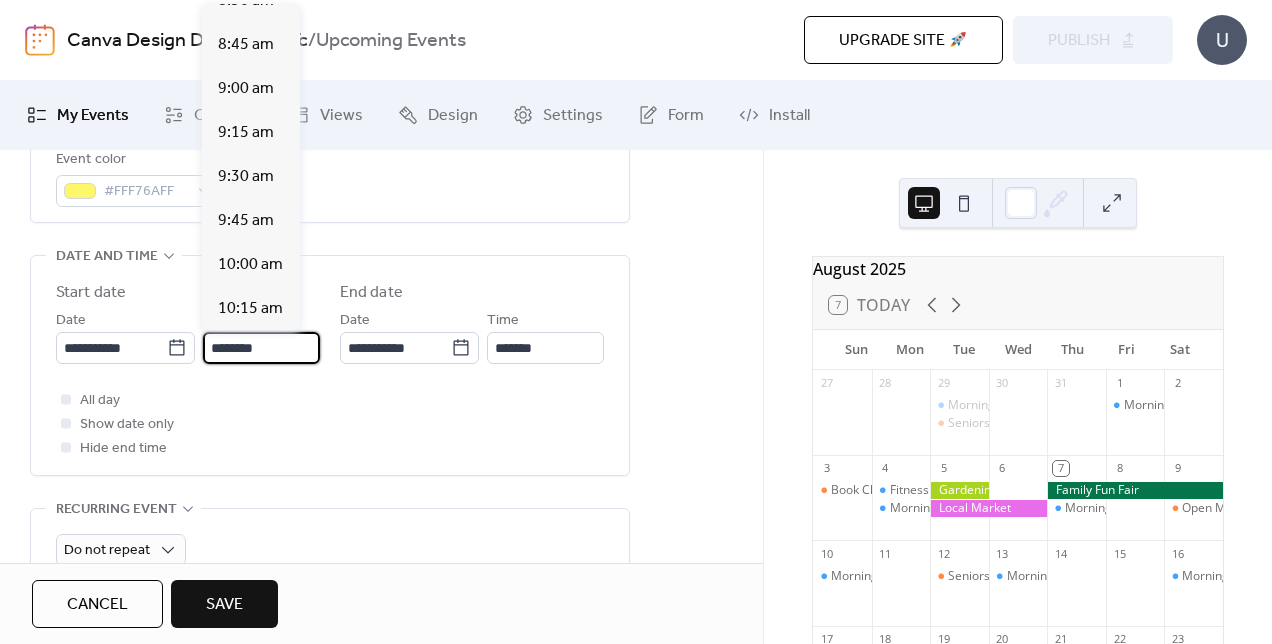 scroll, scrollTop: 1514, scrollLeft: 0, axis: vertical 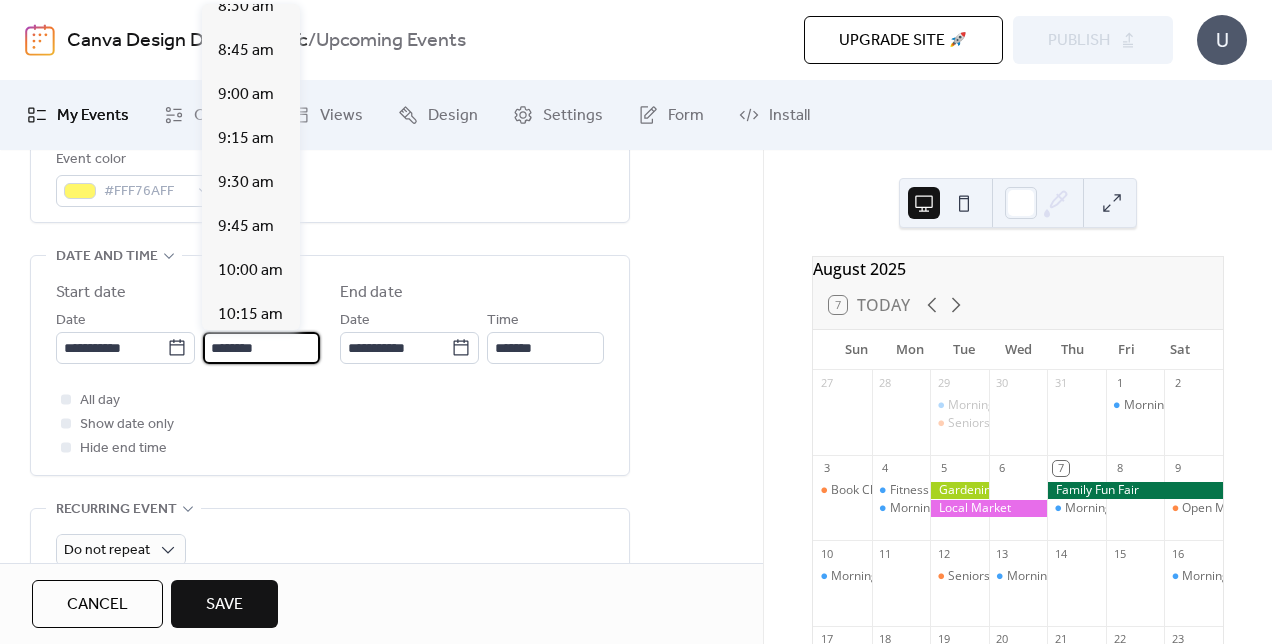 click on "9:00 am" at bounding box center [246, 95] 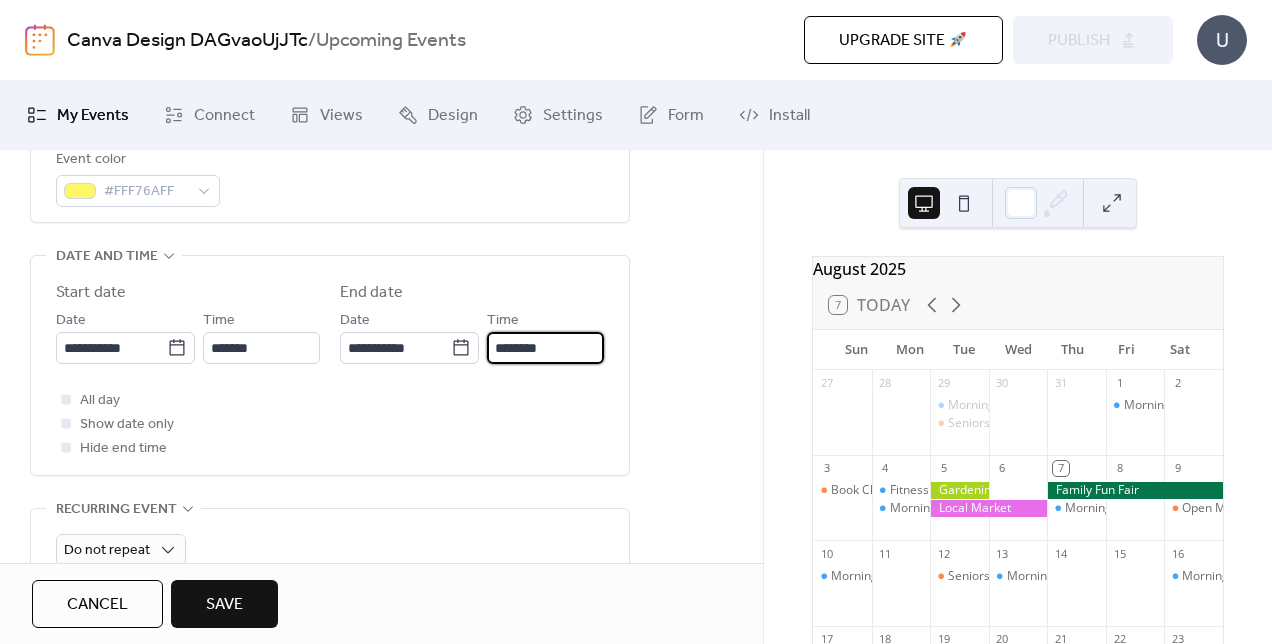 click on "********" at bounding box center (545, 348) 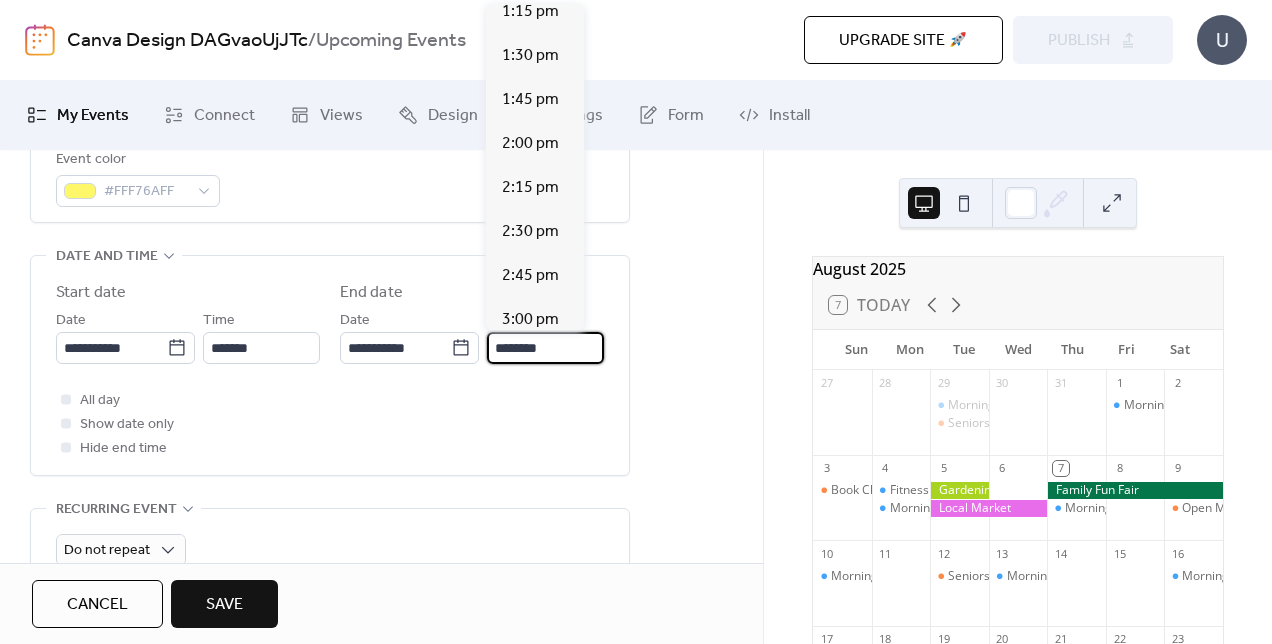 scroll, scrollTop: 721, scrollLeft: 0, axis: vertical 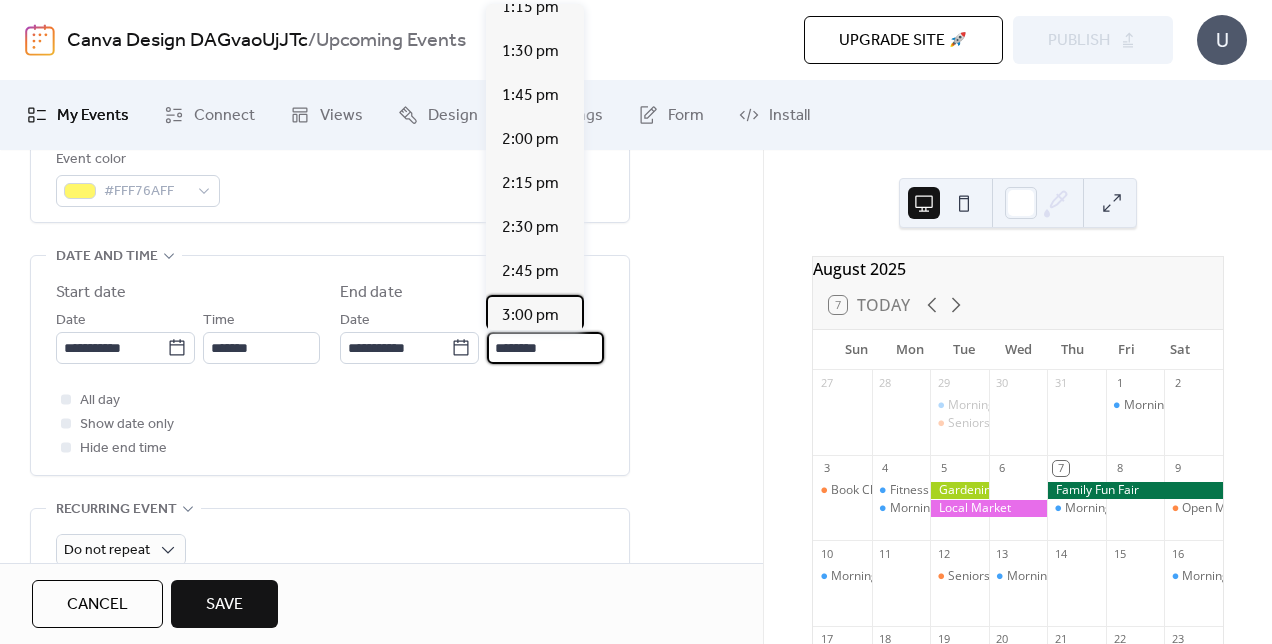 click on "3:00 pm" at bounding box center (530, 316) 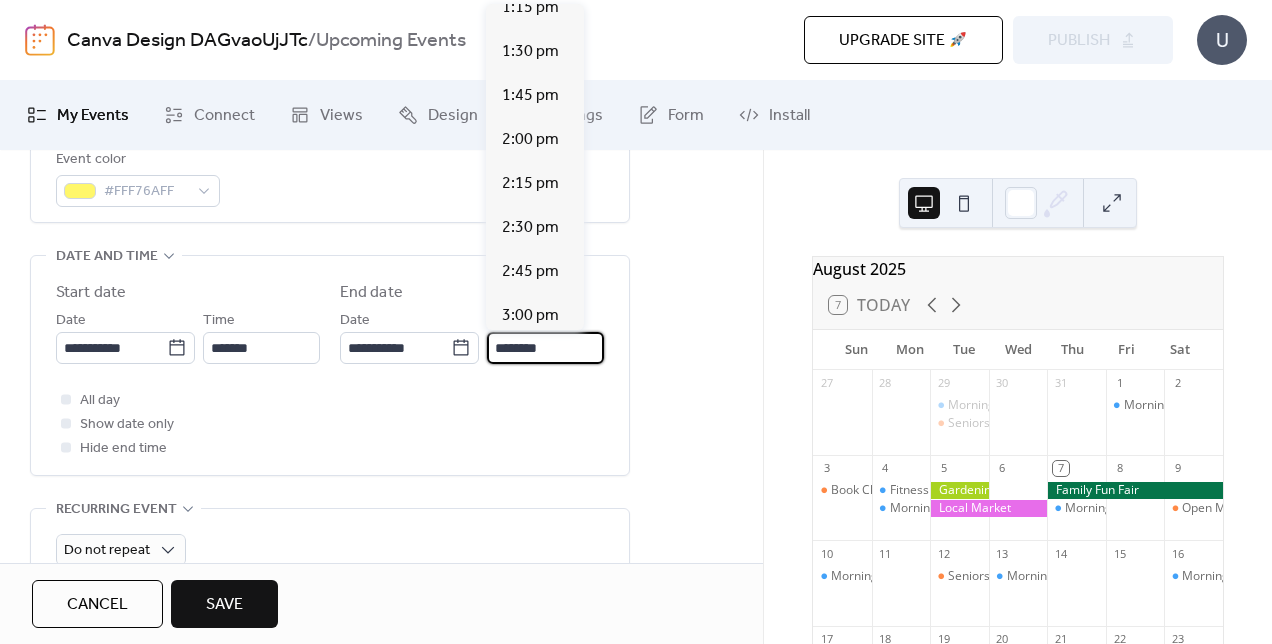 type on "*******" 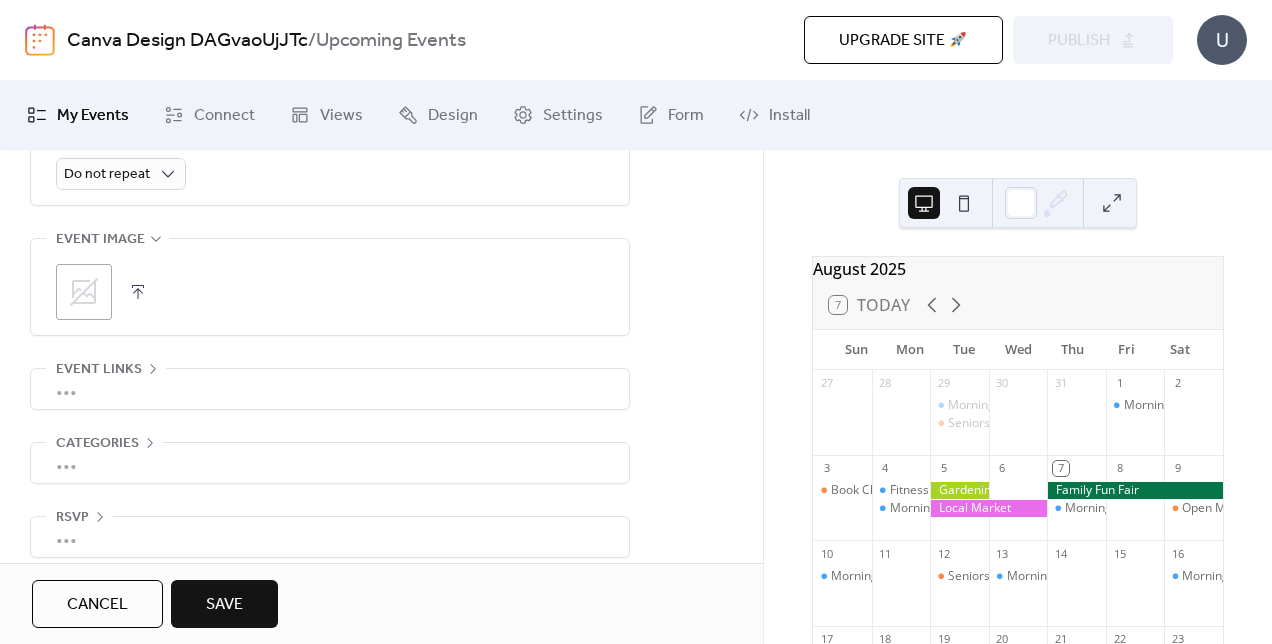 scroll, scrollTop: 978, scrollLeft: 0, axis: vertical 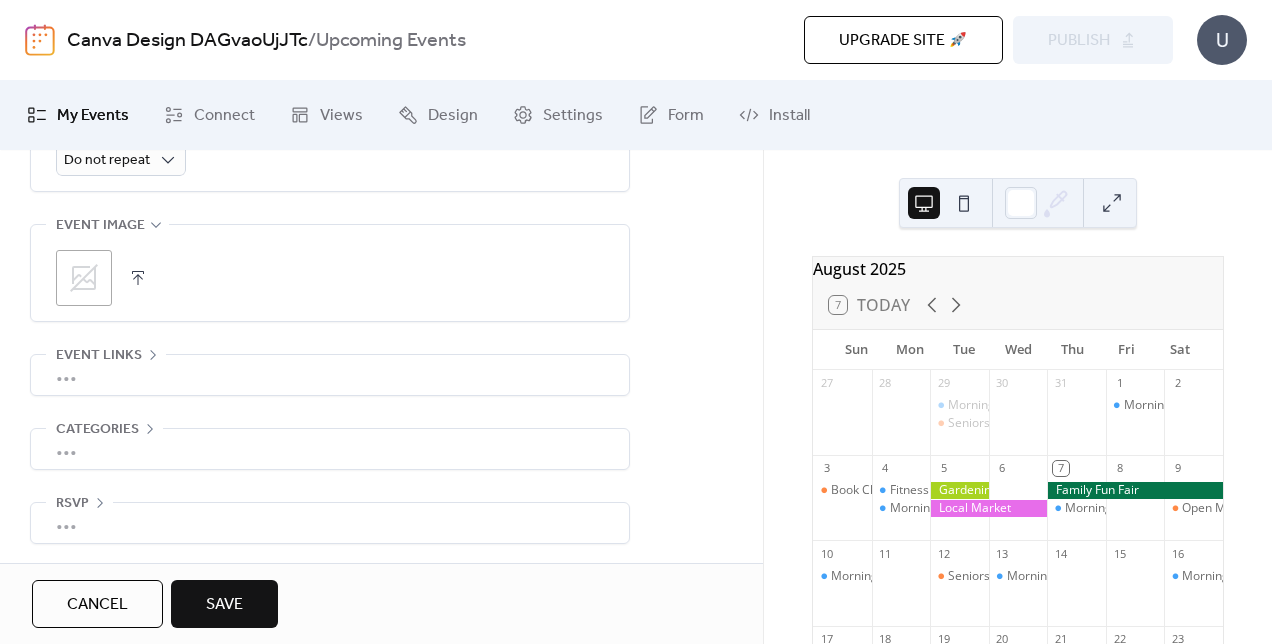 click on "Save" at bounding box center (224, 604) 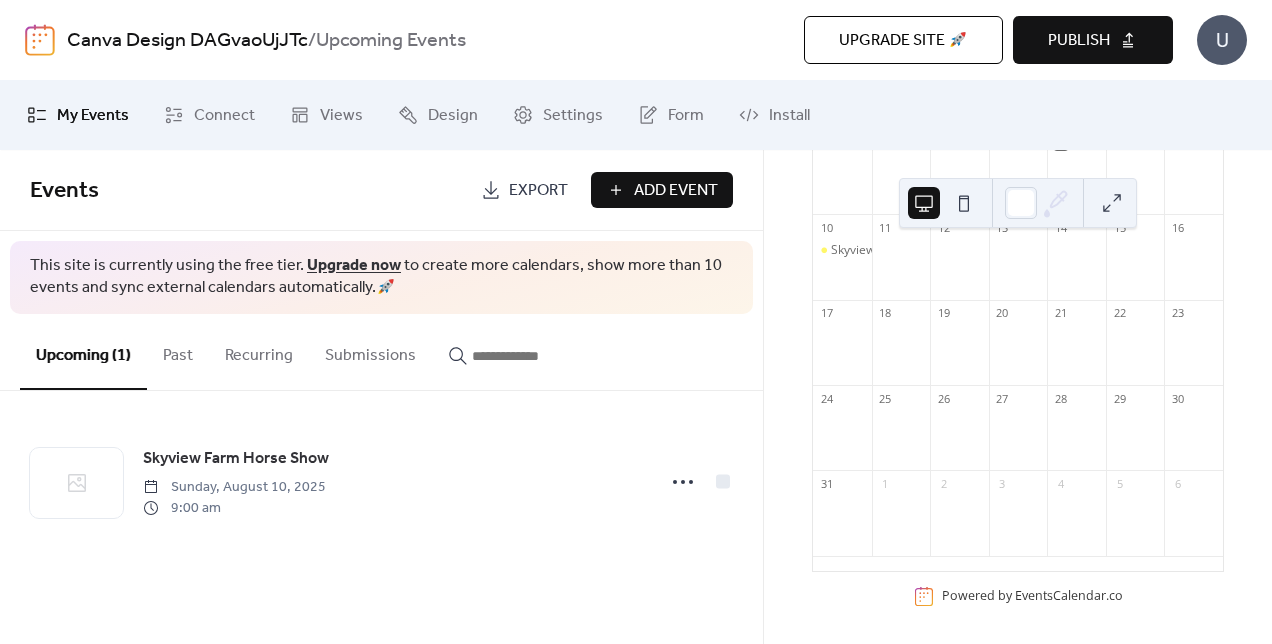 scroll, scrollTop: 342, scrollLeft: 0, axis: vertical 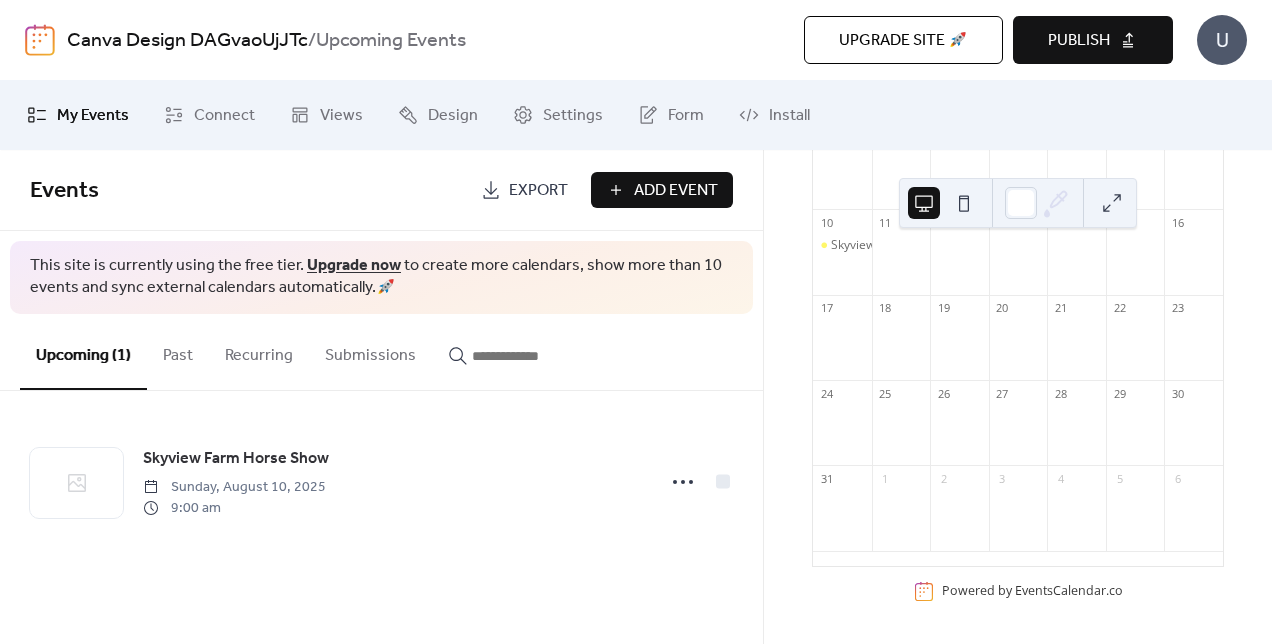 click at bounding box center [76, 483] 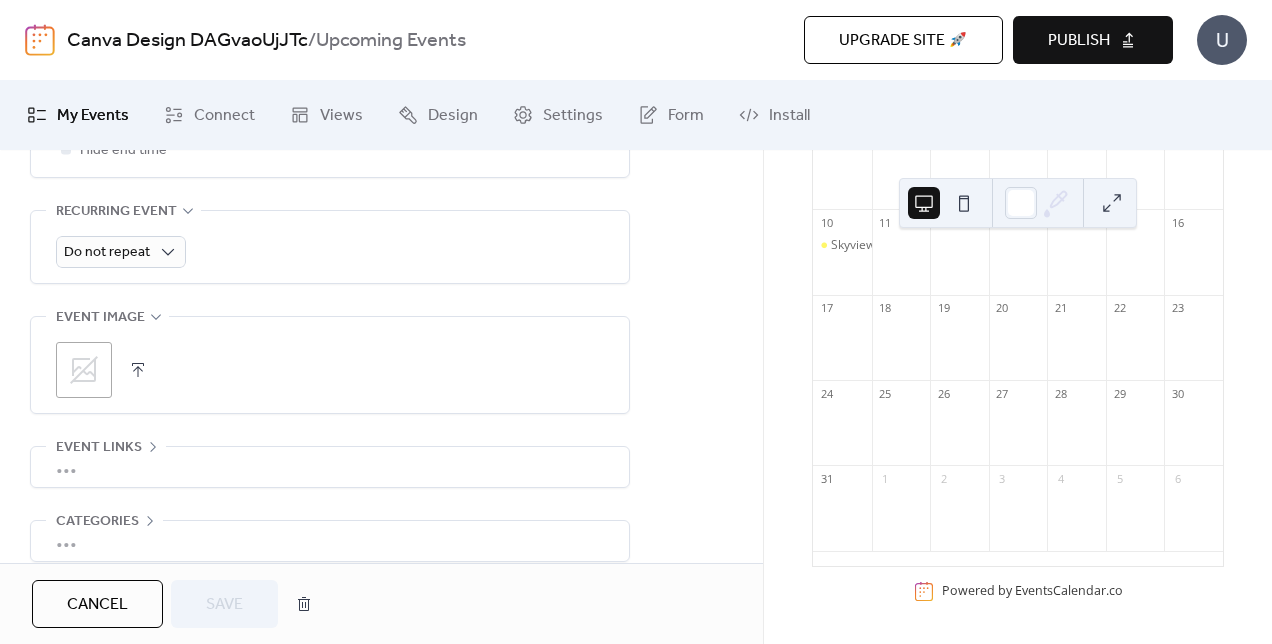 scroll, scrollTop: 886, scrollLeft: 0, axis: vertical 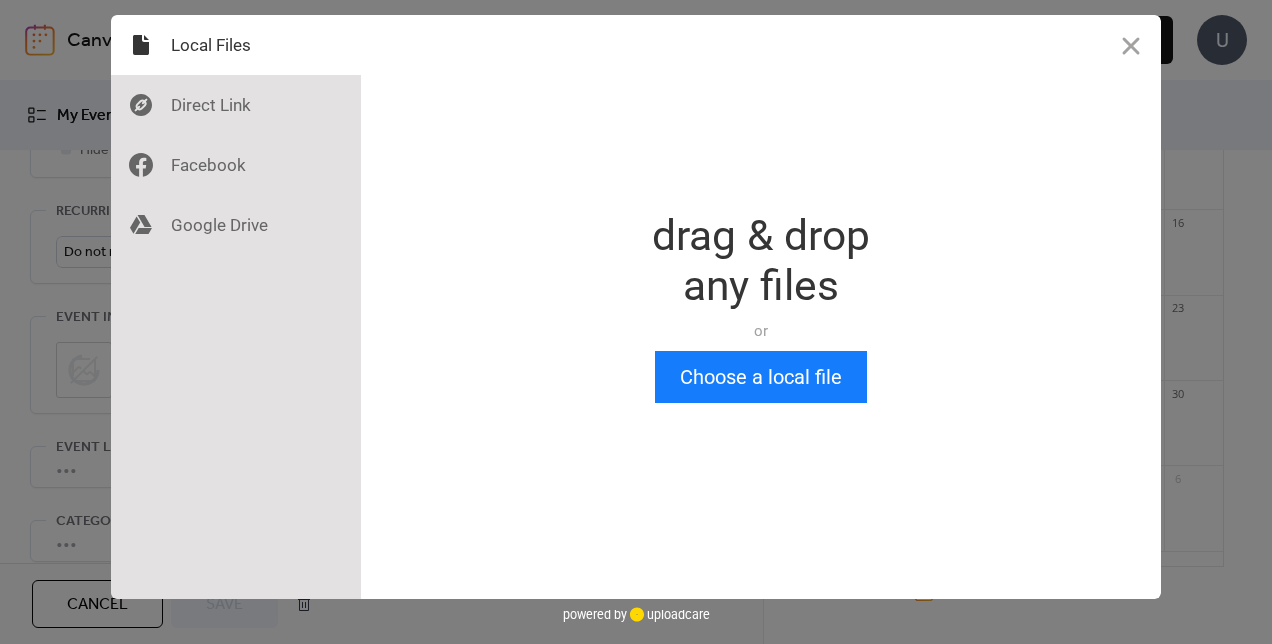 click on "Choose a local file" at bounding box center (761, 377) 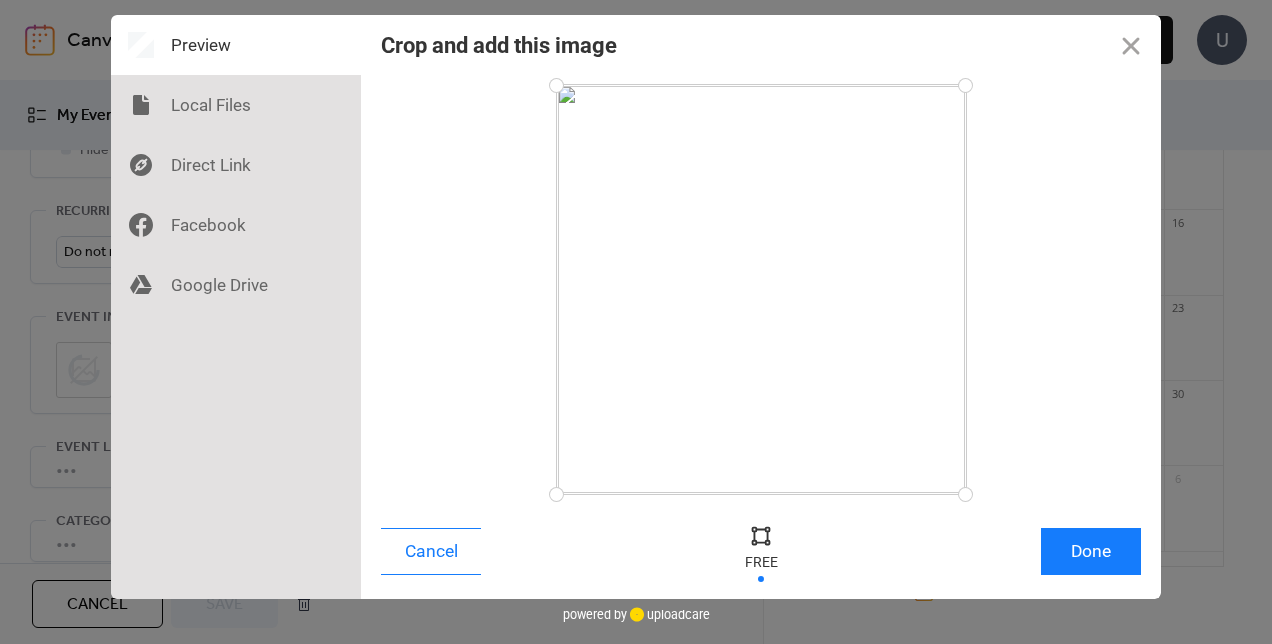 click on "Done" at bounding box center [1091, 551] 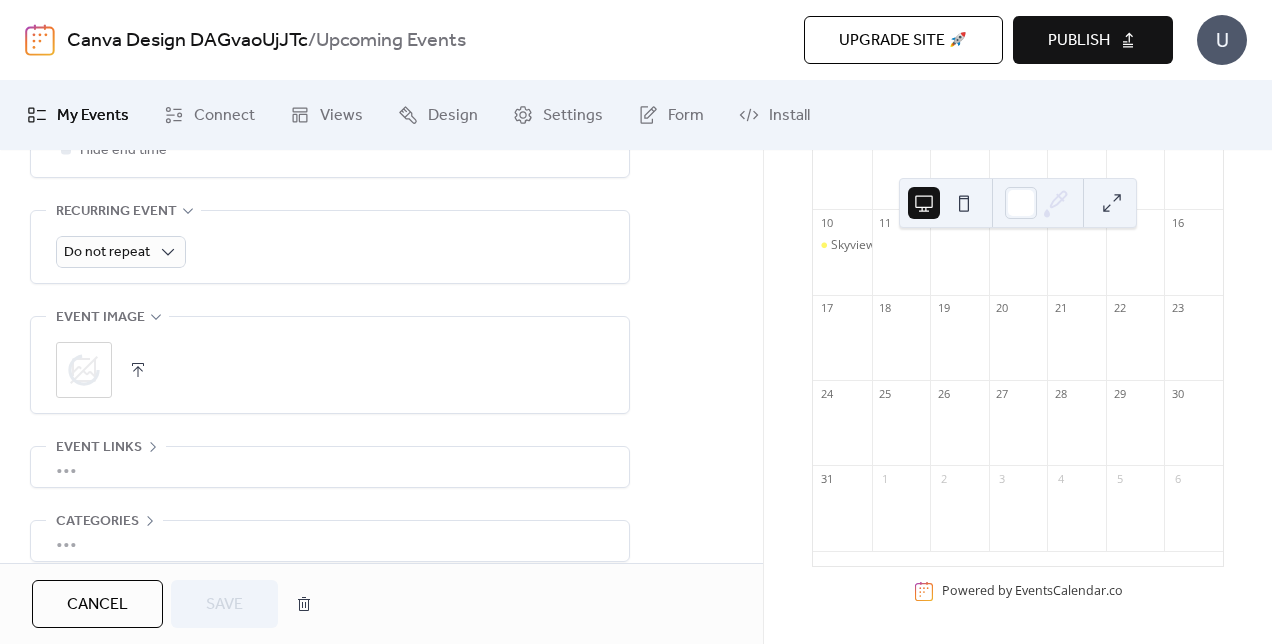 click on "Publish" at bounding box center [1093, 40] 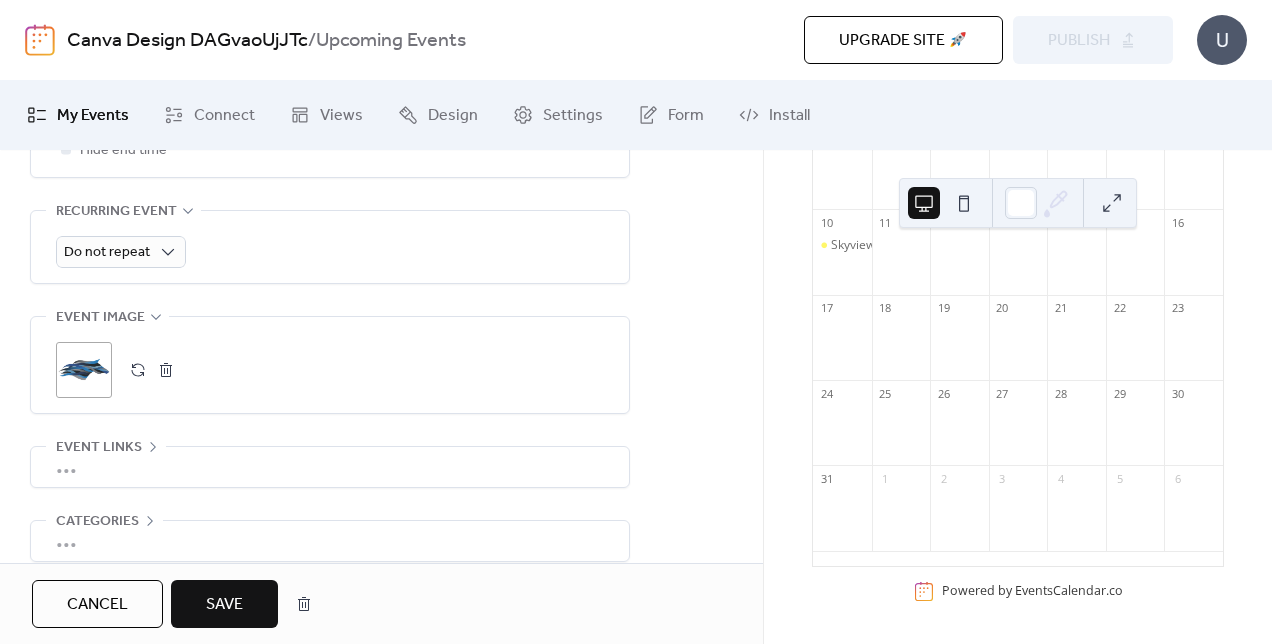 click on "Save" at bounding box center (224, 604) 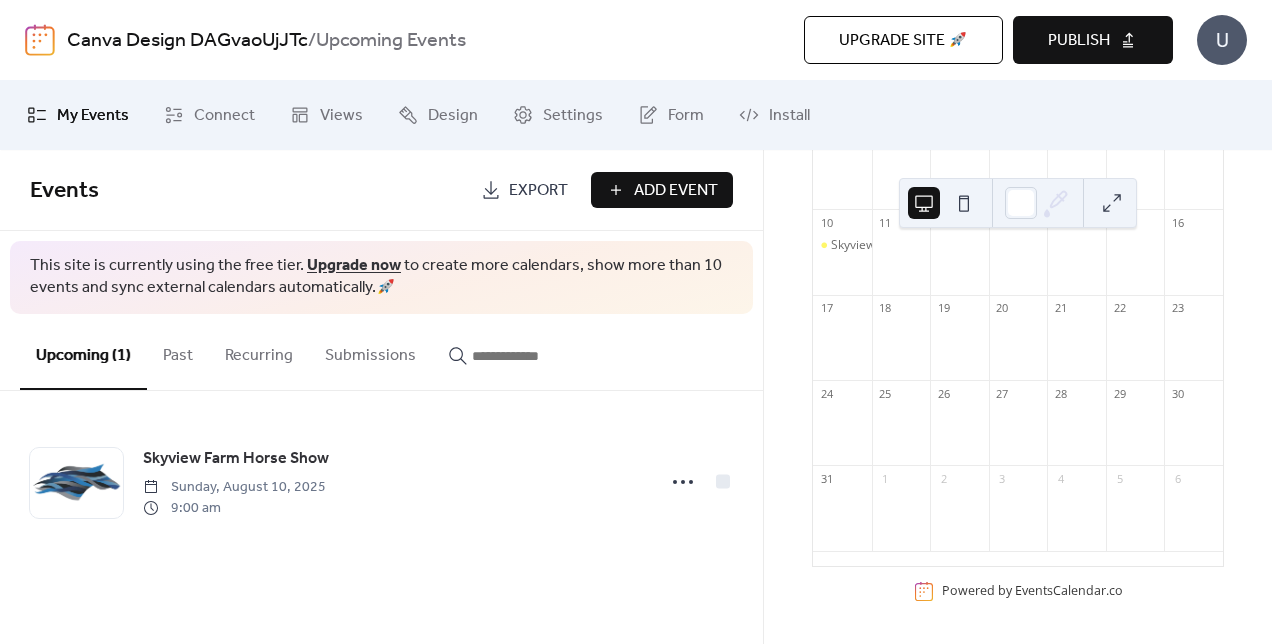 click on "Publish" at bounding box center (1079, 41) 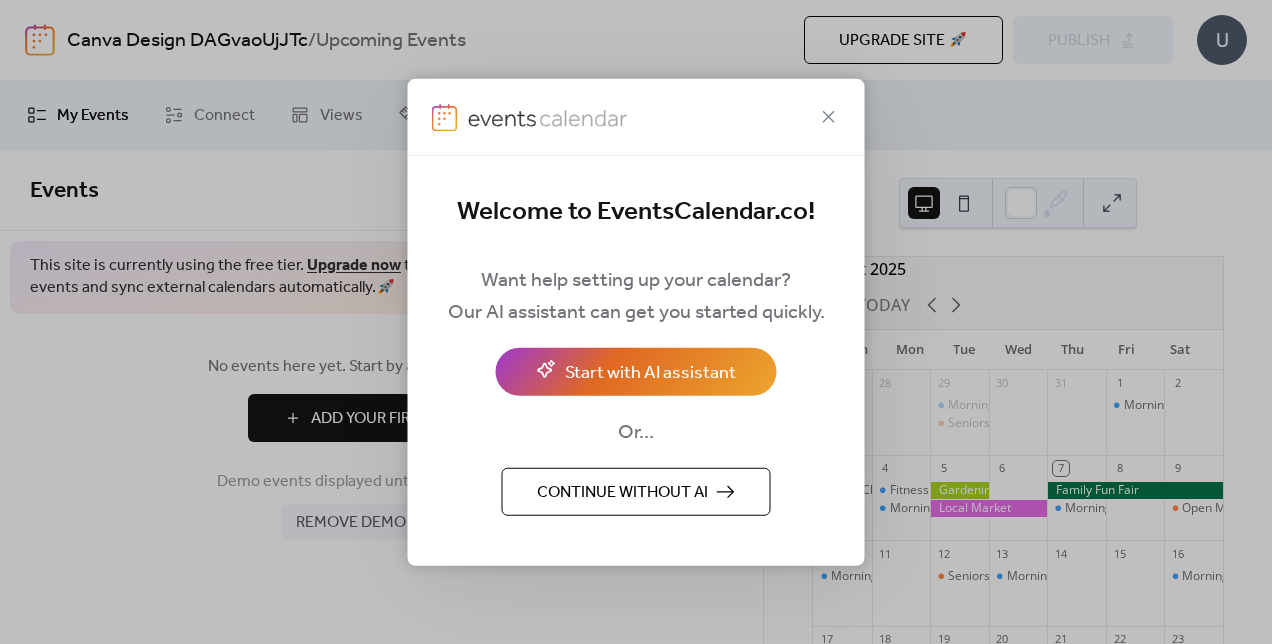 scroll, scrollTop: 0, scrollLeft: 0, axis: both 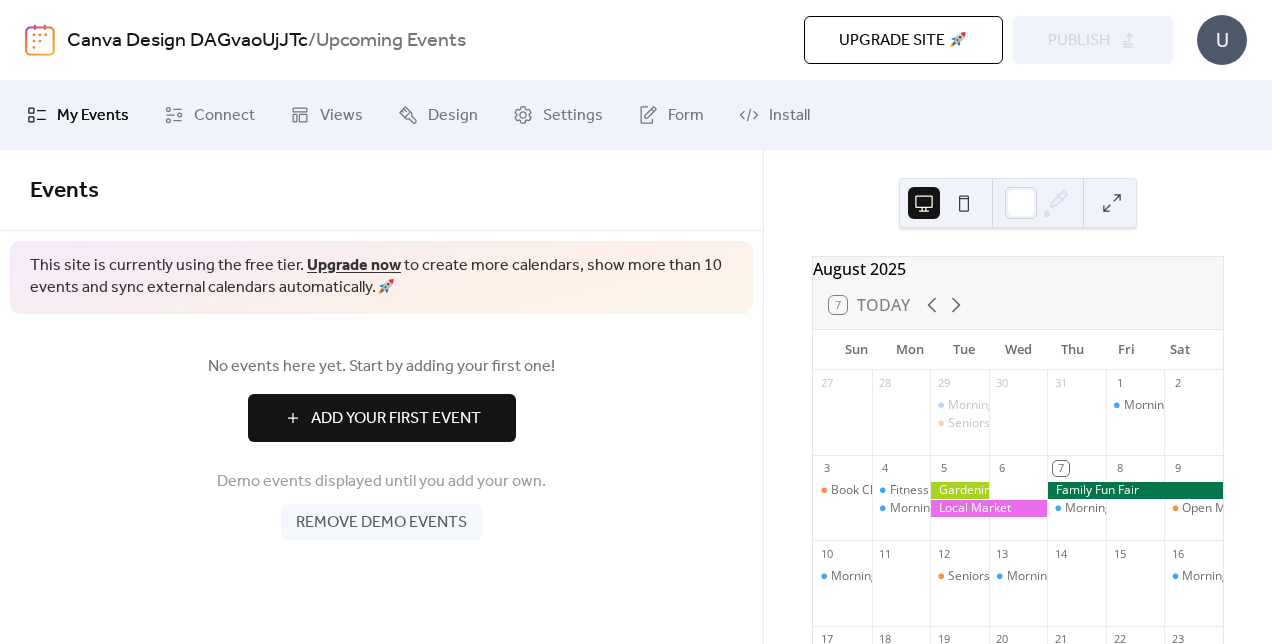 click on "Add Your First Event" at bounding box center (396, 419) 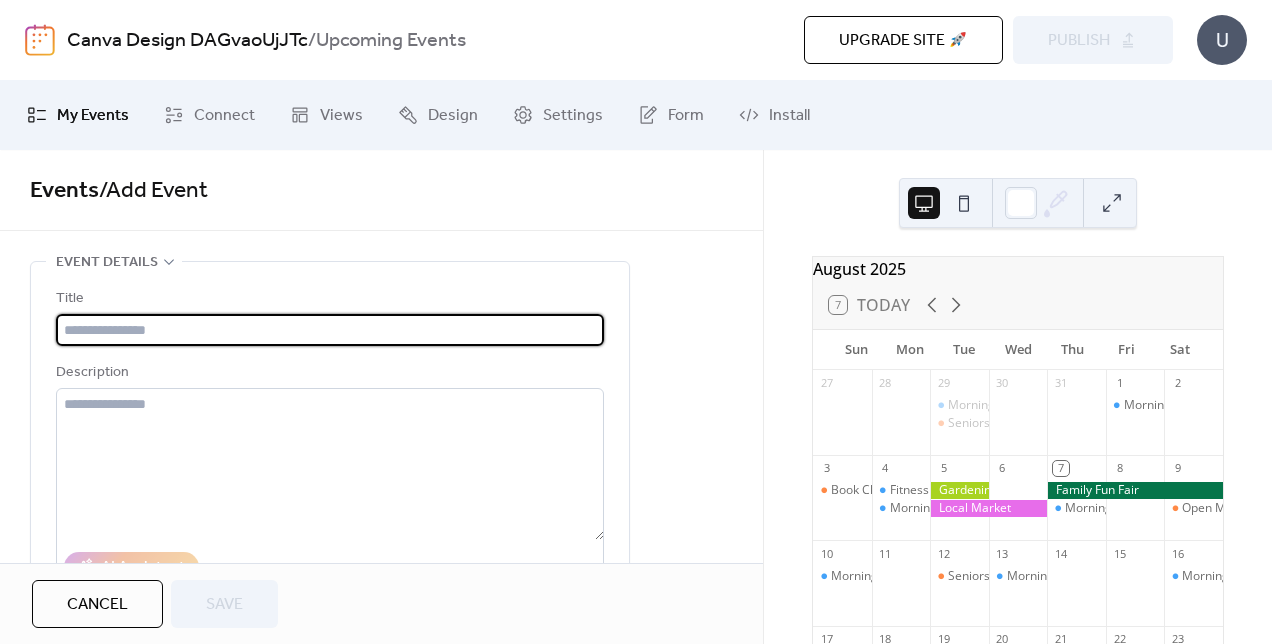 click at bounding box center [330, 330] 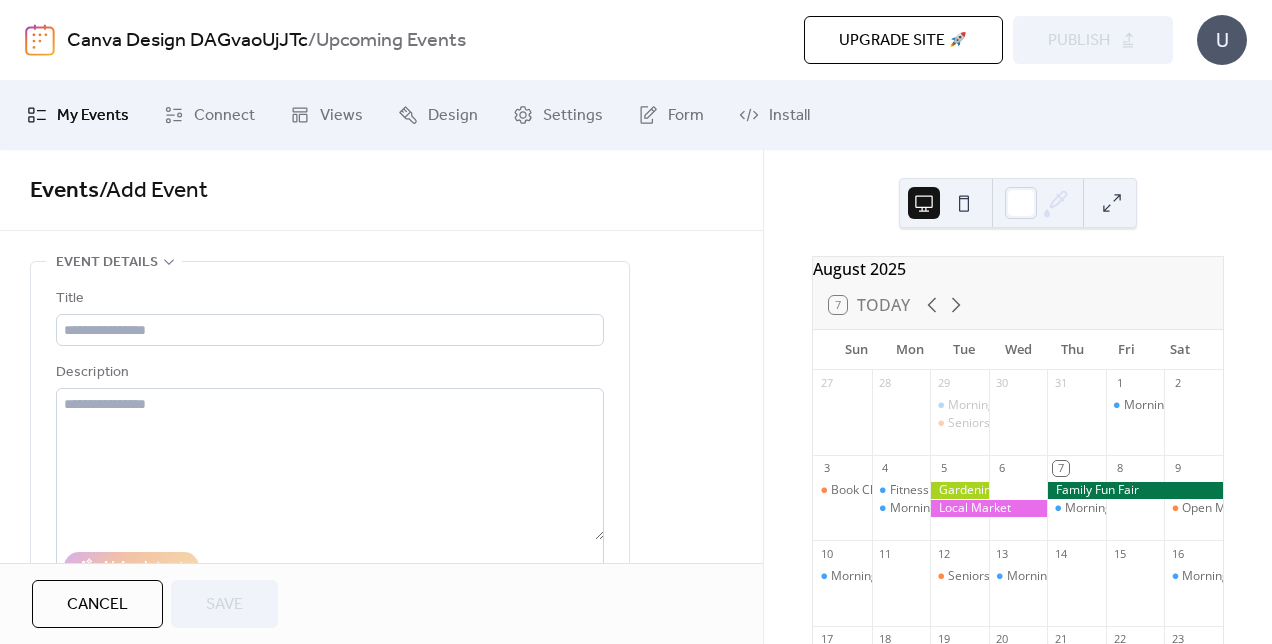 click on "27 28 29 Morning Yoga Bliss Seniors' Social Tea 30 31 1 Morning Yoga Bliss 2 3 Book Club Gathering 4 Fitness Bootcamp Morning Yoga Bliss 5 6 7 Morning Yoga Bliss 8 9 Open Mic Night 10 Morning Yoga Bliss 11 12 Seniors' Social Tea 13 Morning Yoga Bliss 14 15 16 Morning Yoga Bliss 17 18 19 Morning Yoga Bliss 20 Culinary Cooking Class 21 22 Morning Yoga Bliss 23 Open Mic Night 24 25 Morning Yoga Bliss 26 Seniors' Social Tea 27 28 Morning Yoga Bliss 29 30 31 Morning Yoga Bliss 1 Fitness Bootcamp 2 3 Morning Yoga Bliss 4 5 6 Morning Yoga Bliss Open Mic Night" at bounding box center [1018, 633] 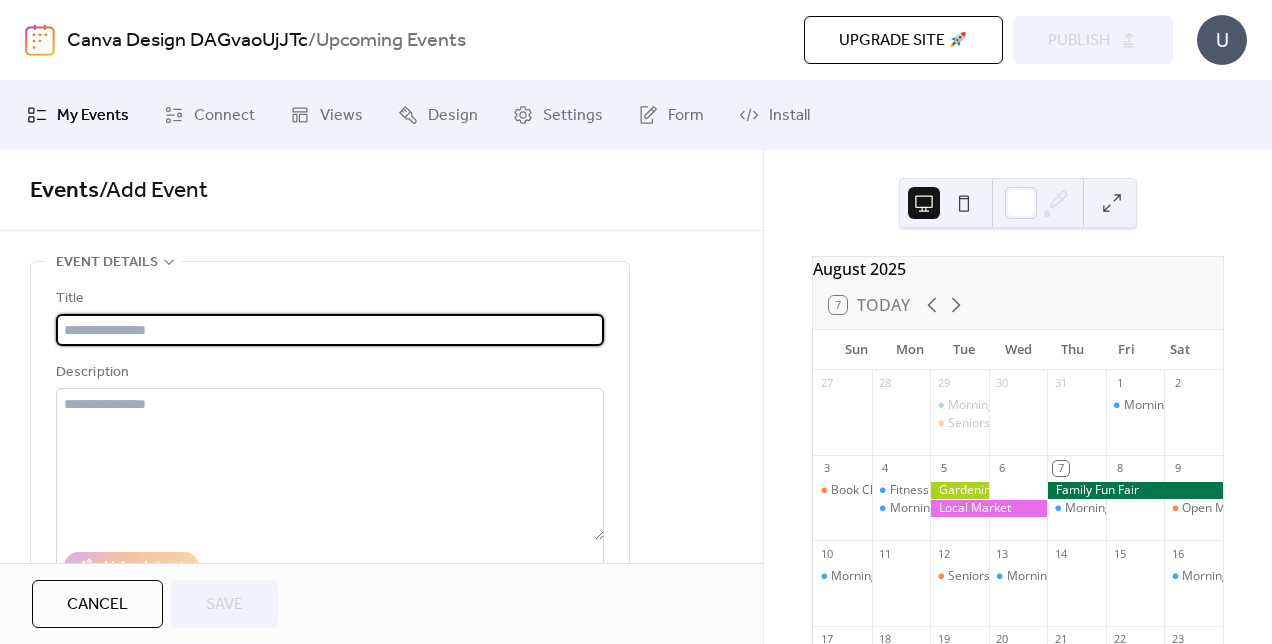 click at bounding box center (330, 330) 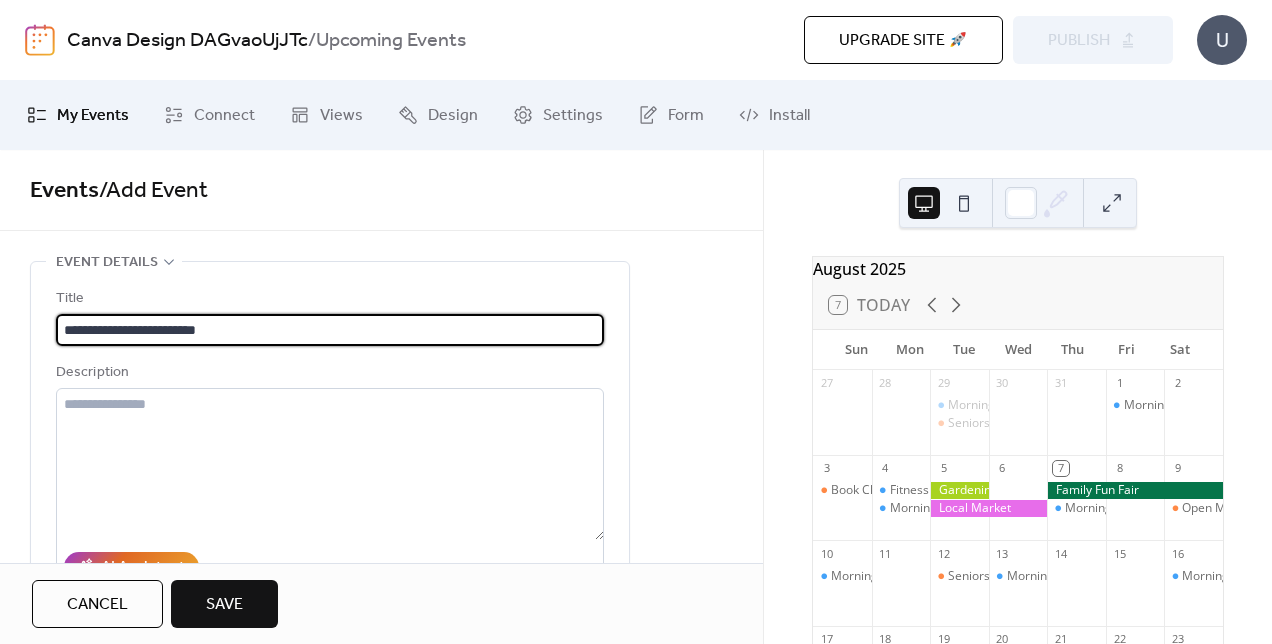 type on "**********" 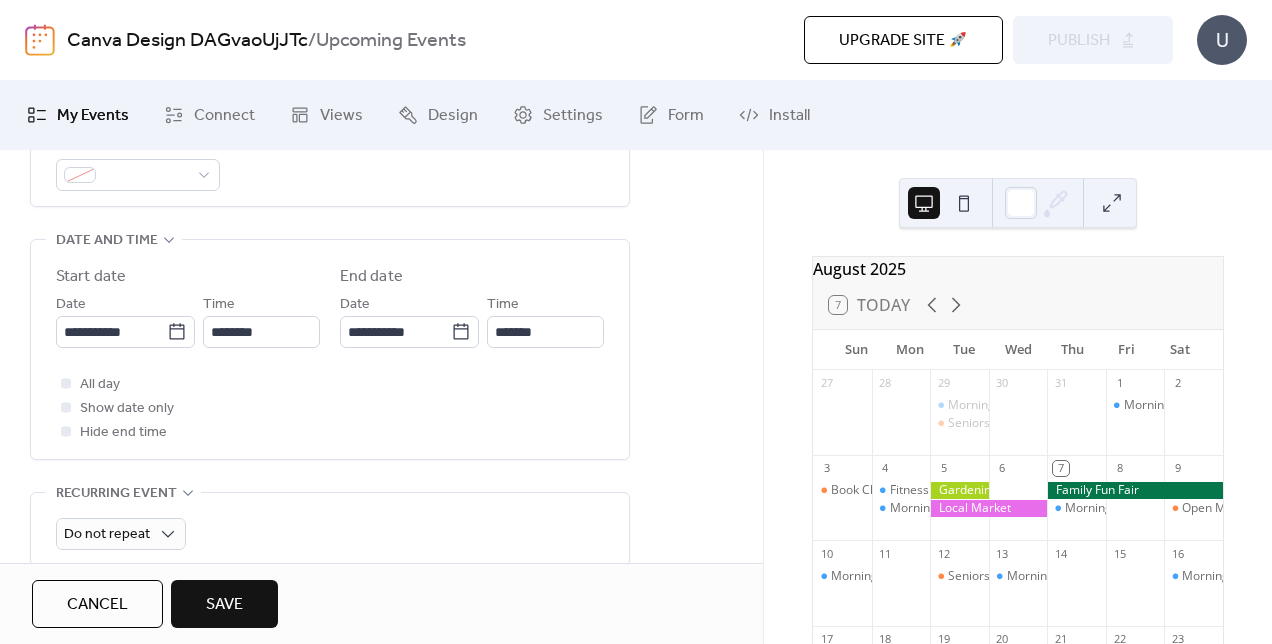 scroll, scrollTop: 613, scrollLeft: 0, axis: vertical 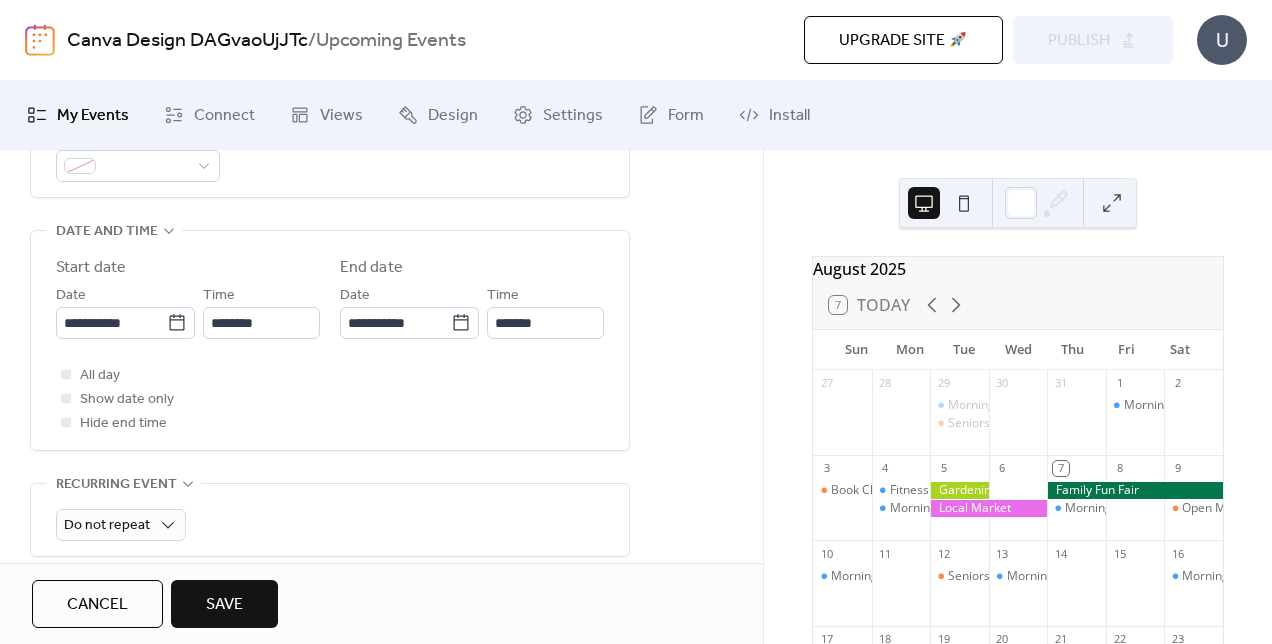 type on "**********" 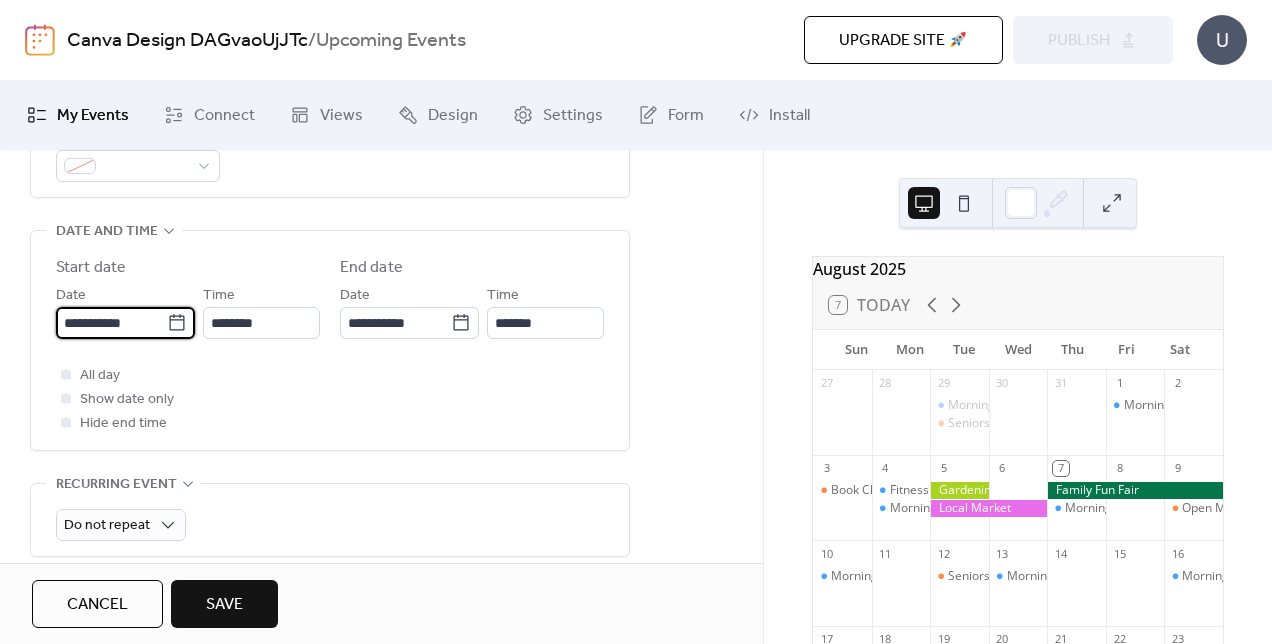 click on "**********" at bounding box center [111, 323] 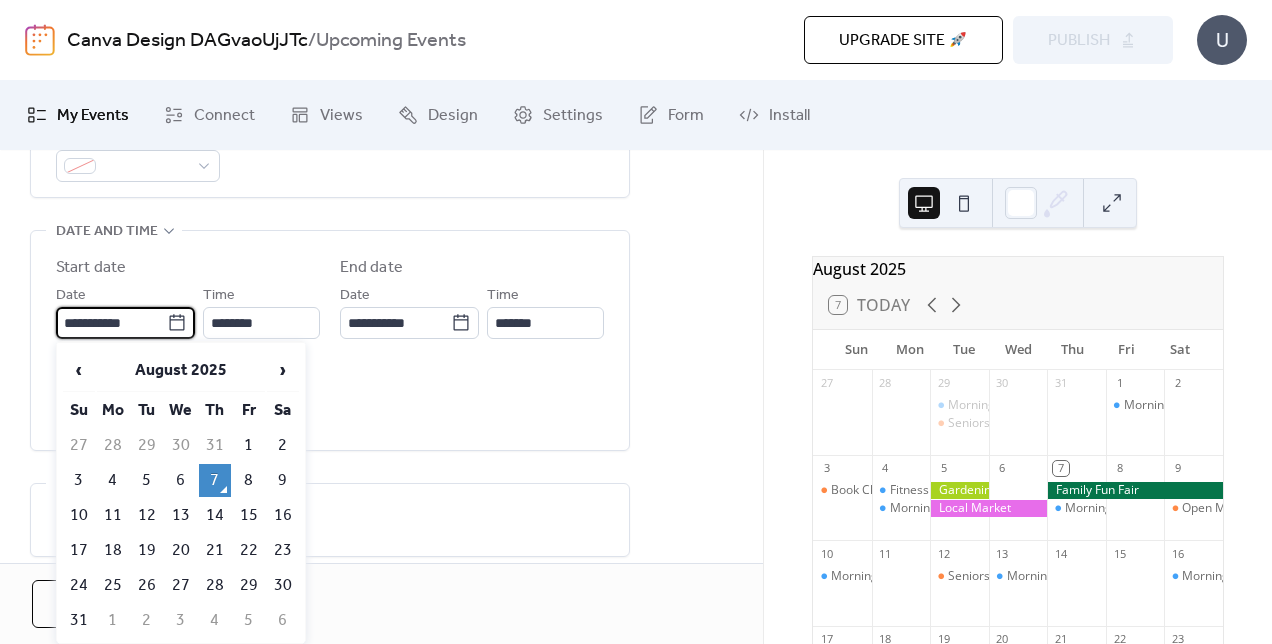 click on "10" at bounding box center [79, 515] 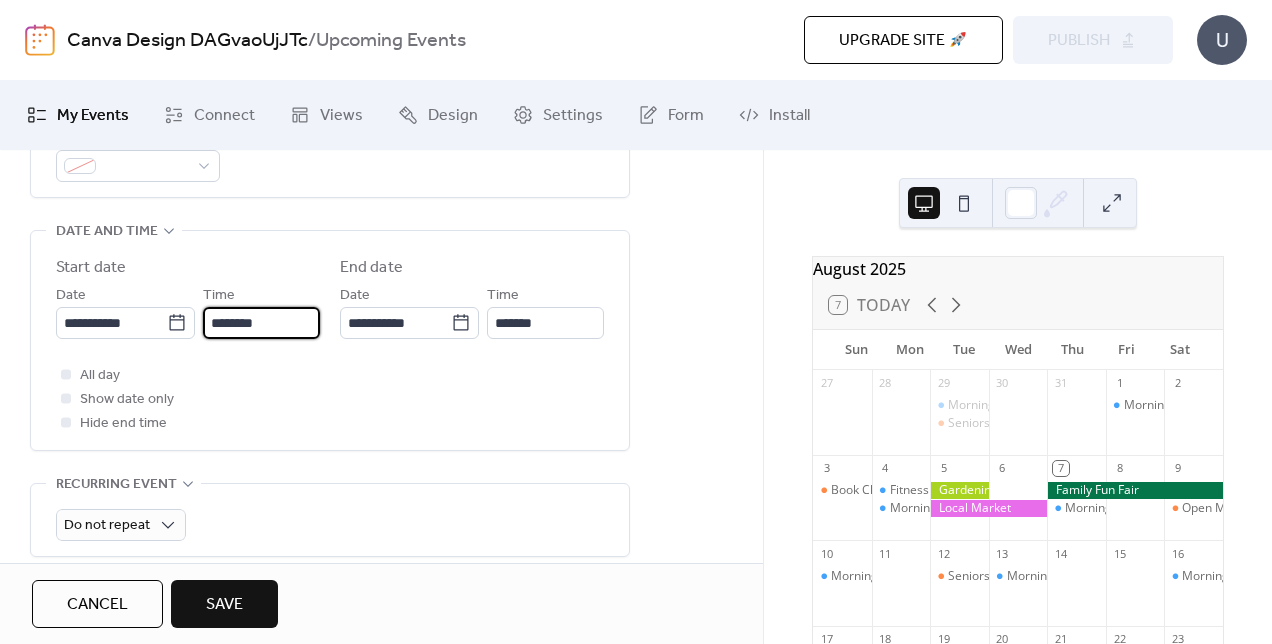 click on "********" at bounding box center [261, 323] 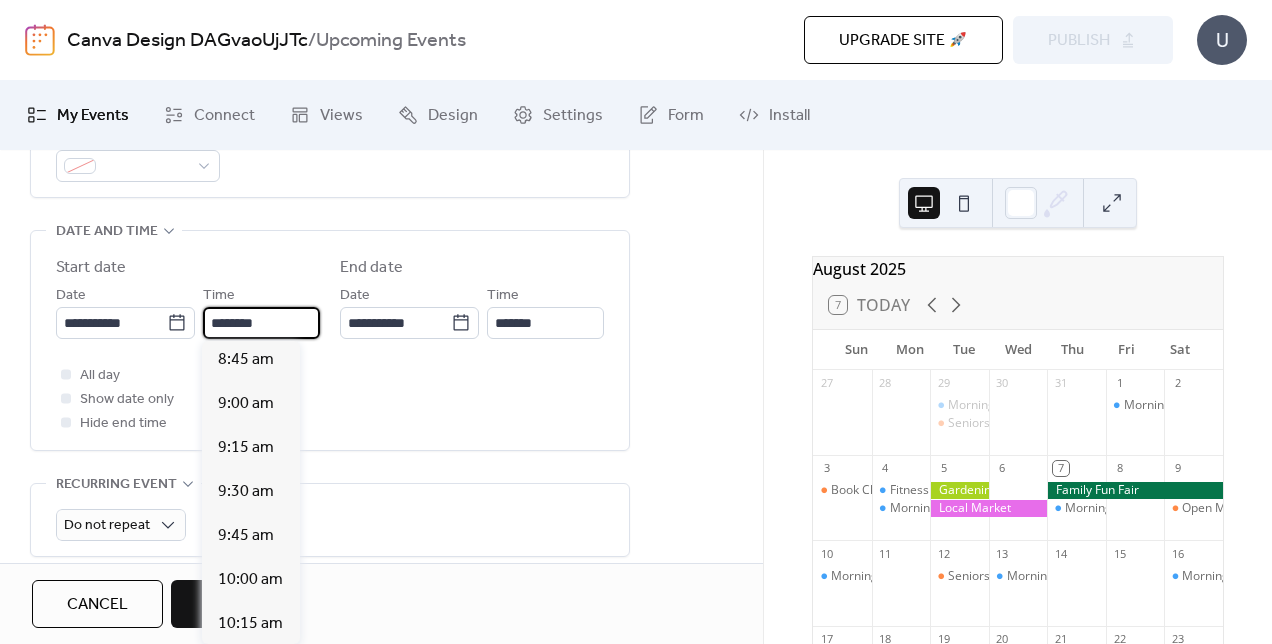 scroll, scrollTop: 1539, scrollLeft: 0, axis: vertical 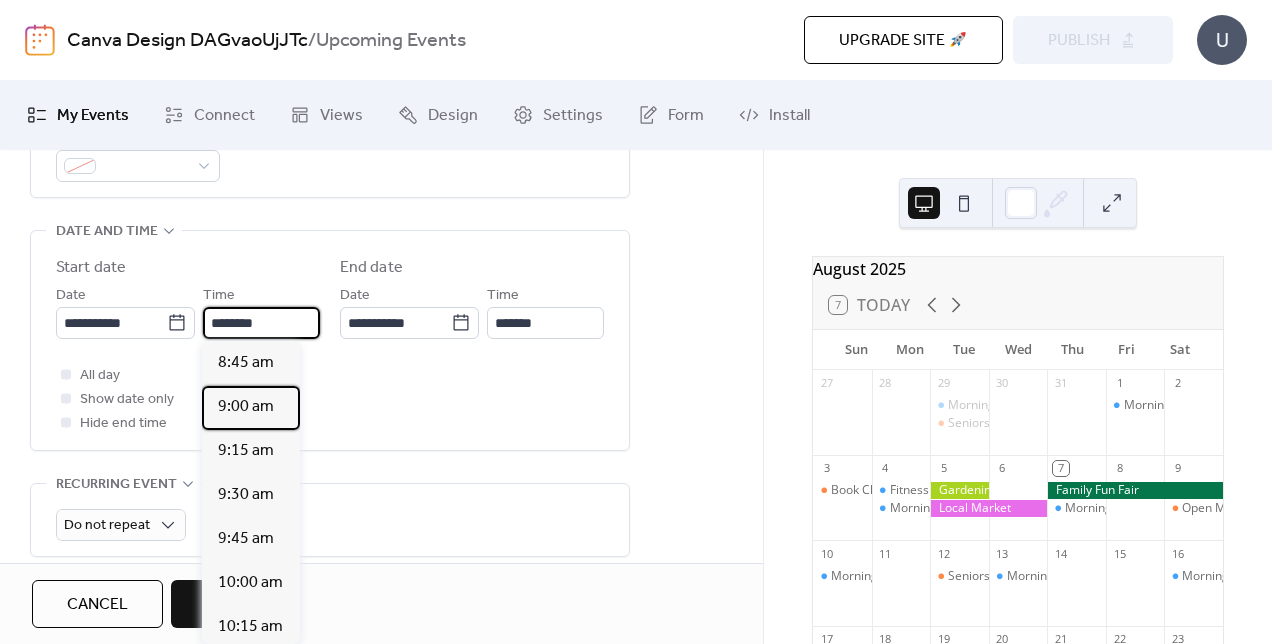 click on "9:00 am" at bounding box center (246, 407) 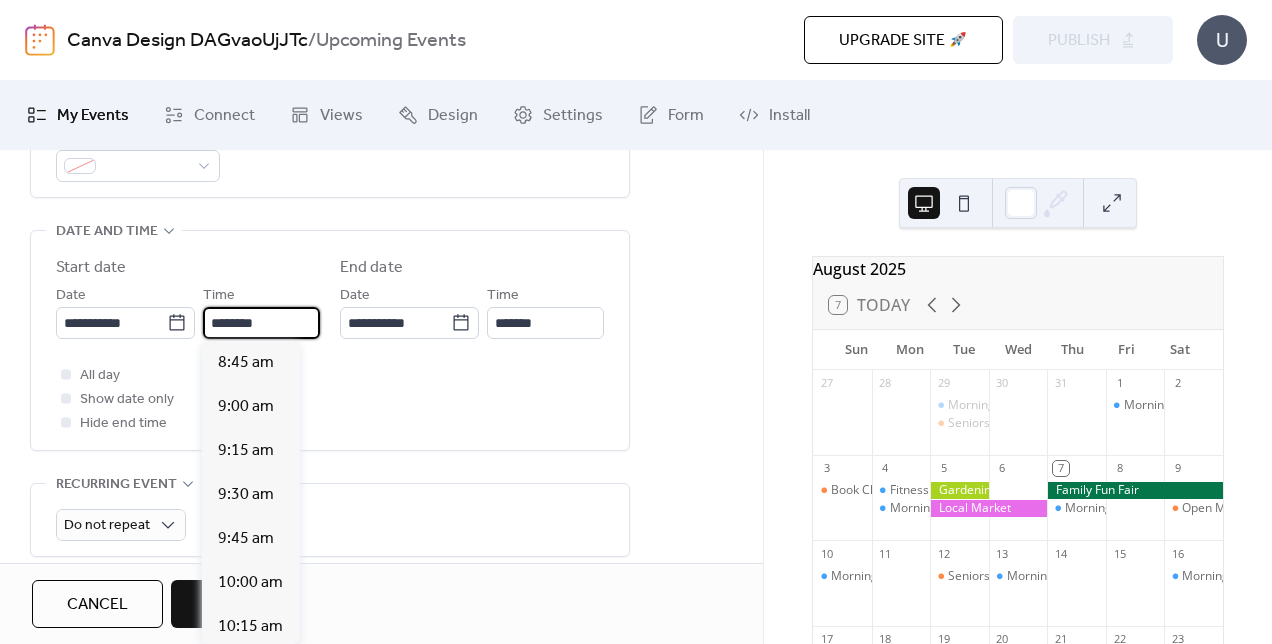 type on "*******" 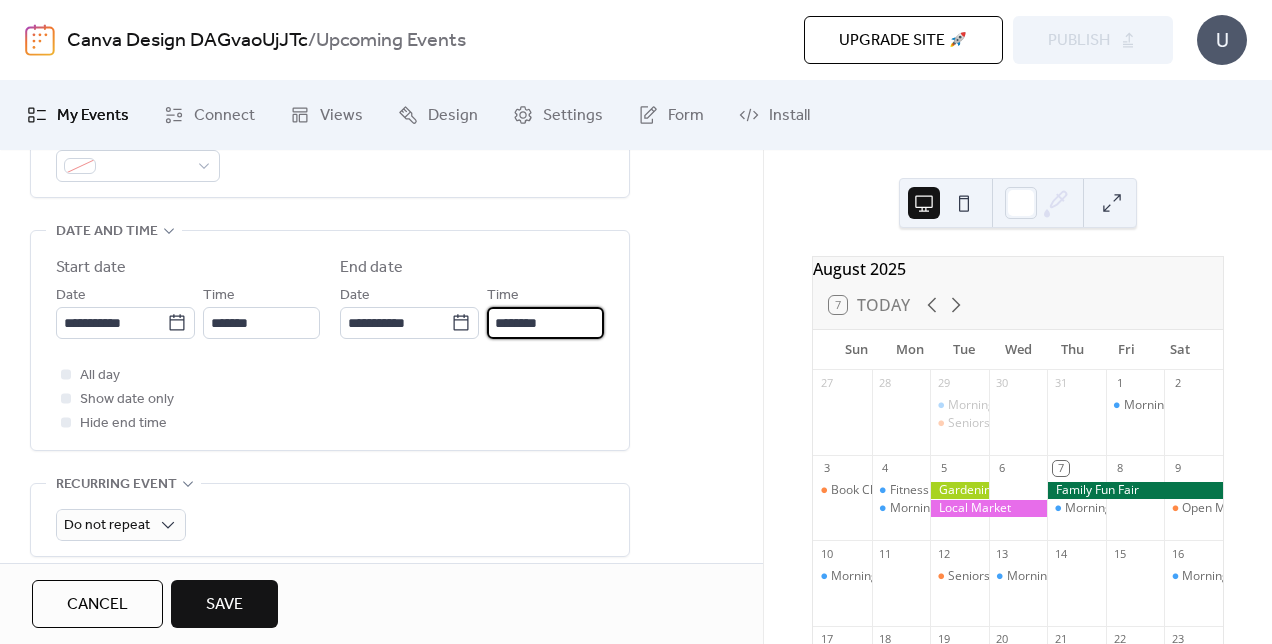 click on "********" at bounding box center (545, 323) 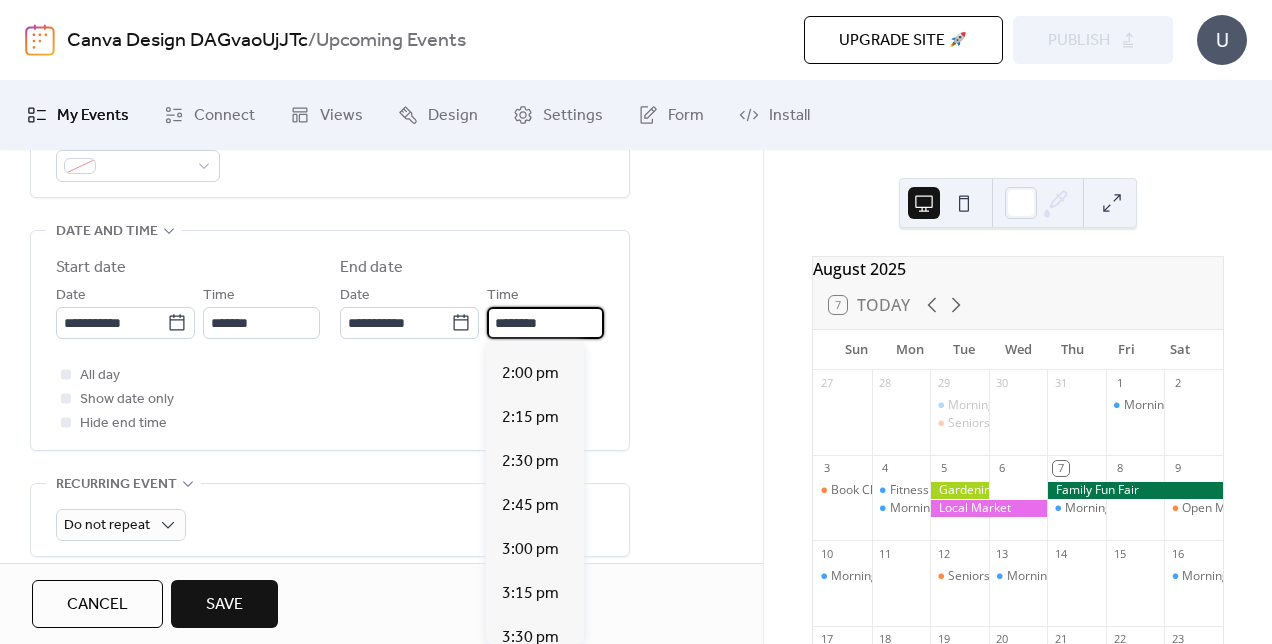 scroll, scrollTop: 846, scrollLeft: 0, axis: vertical 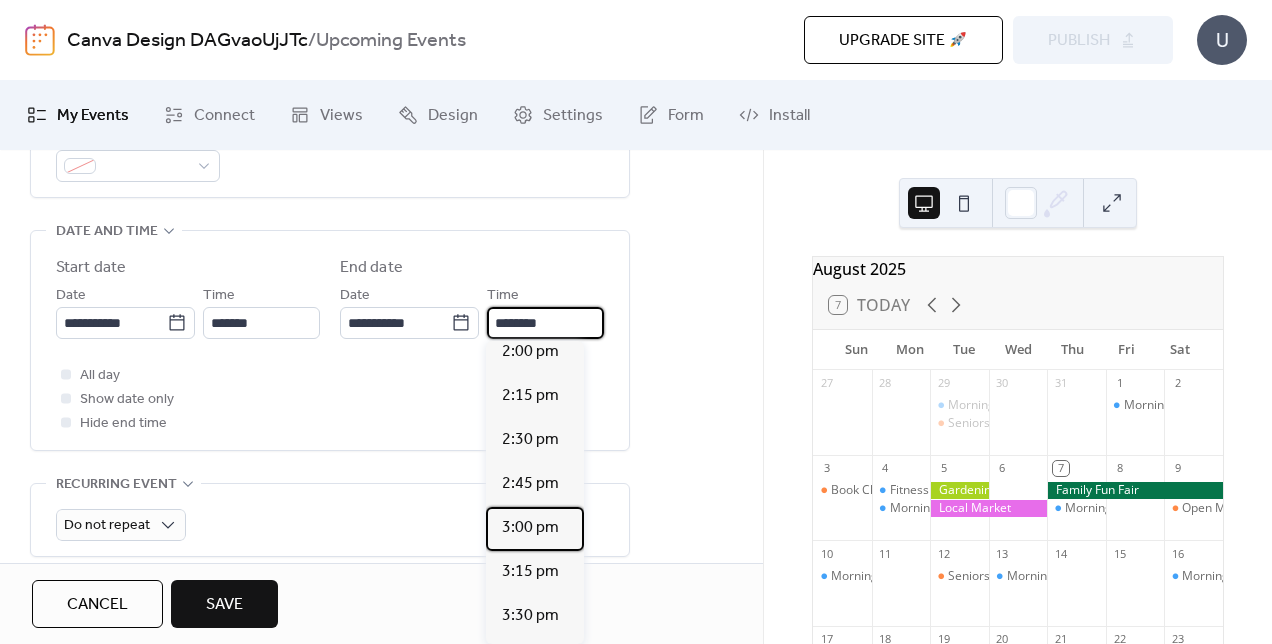 click on "3:00 pm" at bounding box center (530, 528) 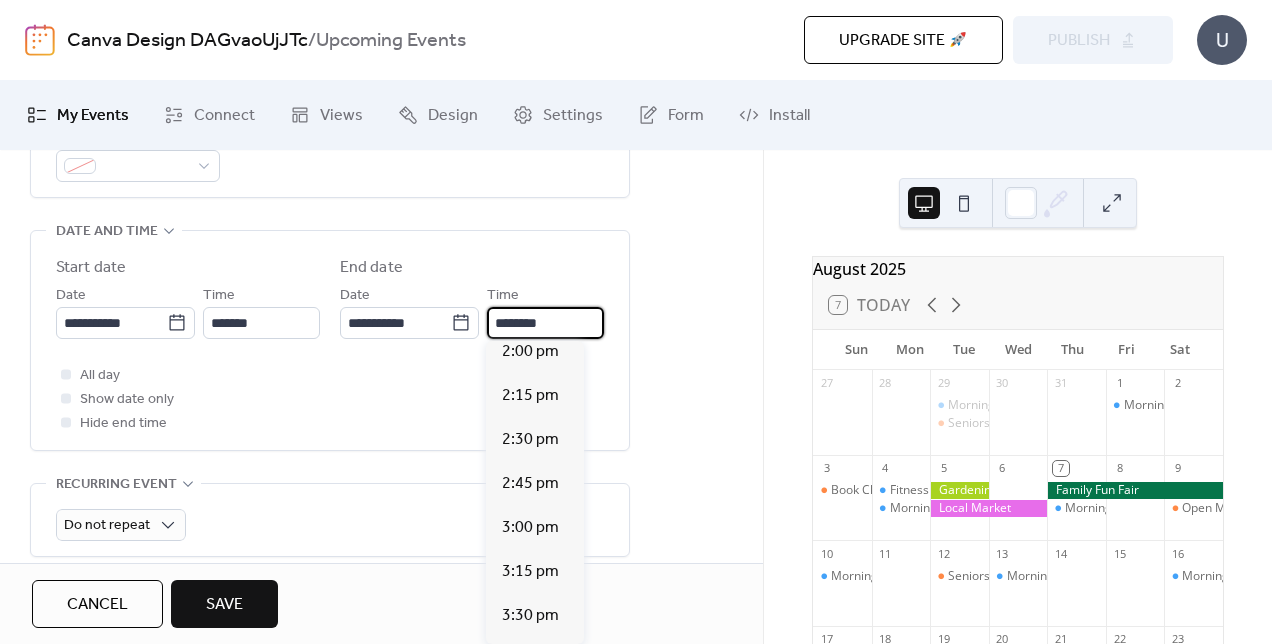 type on "*******" 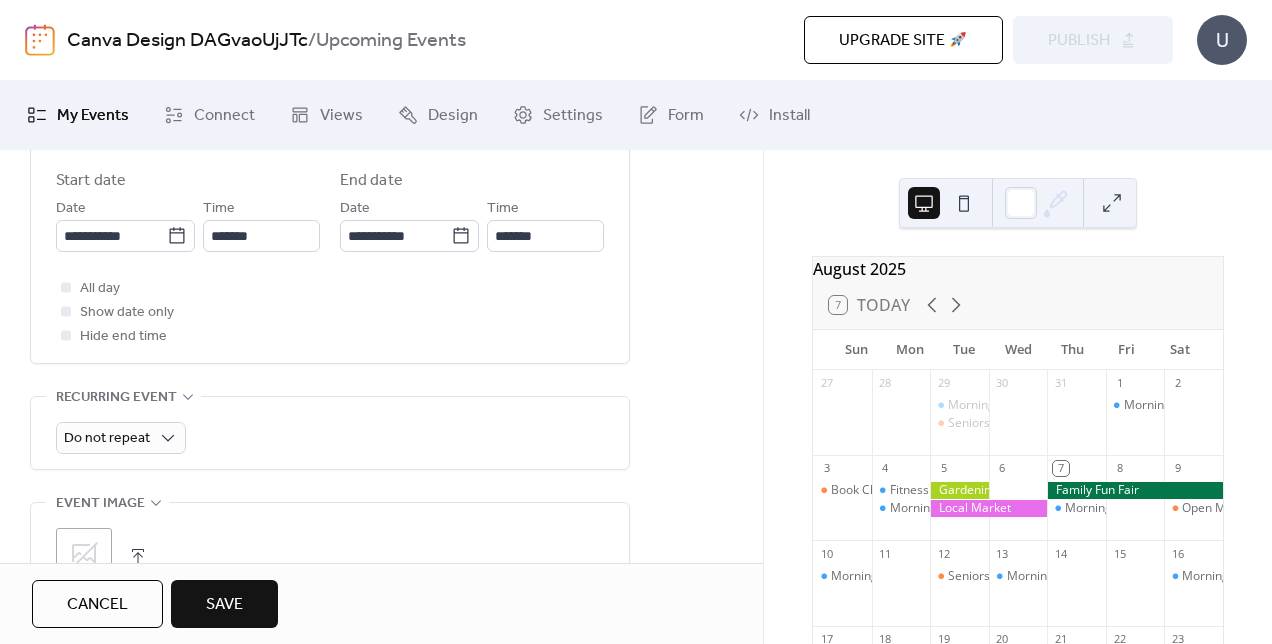 scroll, scrollTop: 729, scrollLeft: 0, axis: vertical 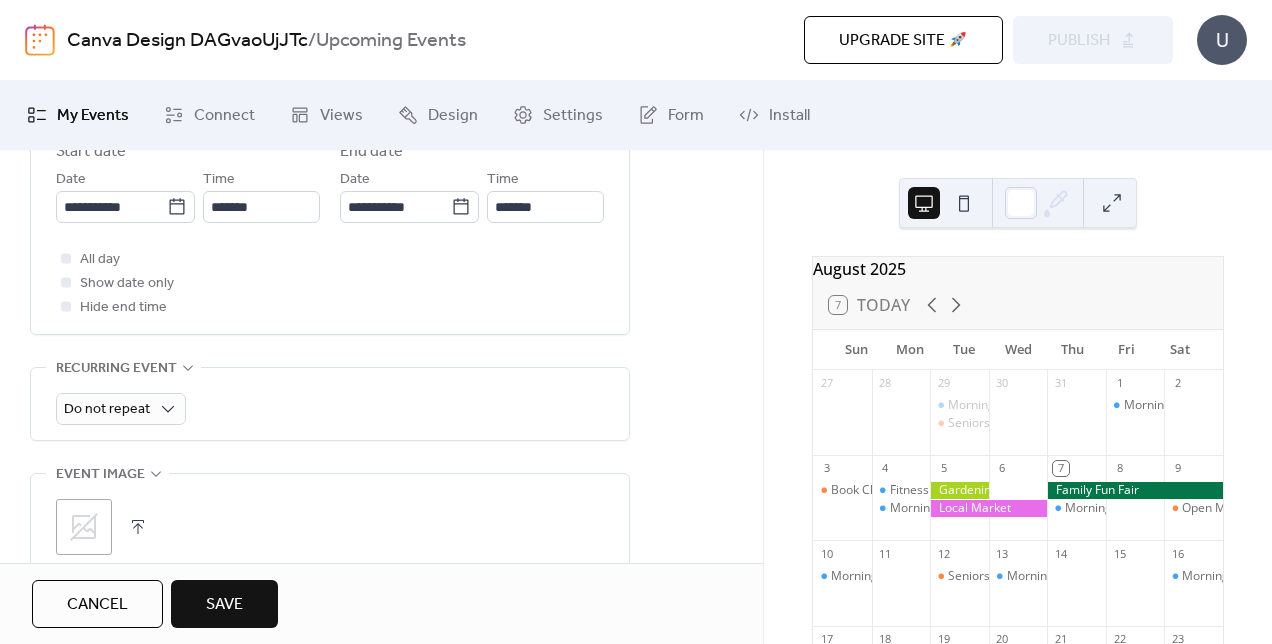 click on "Save" at bounding box center (224, 605) 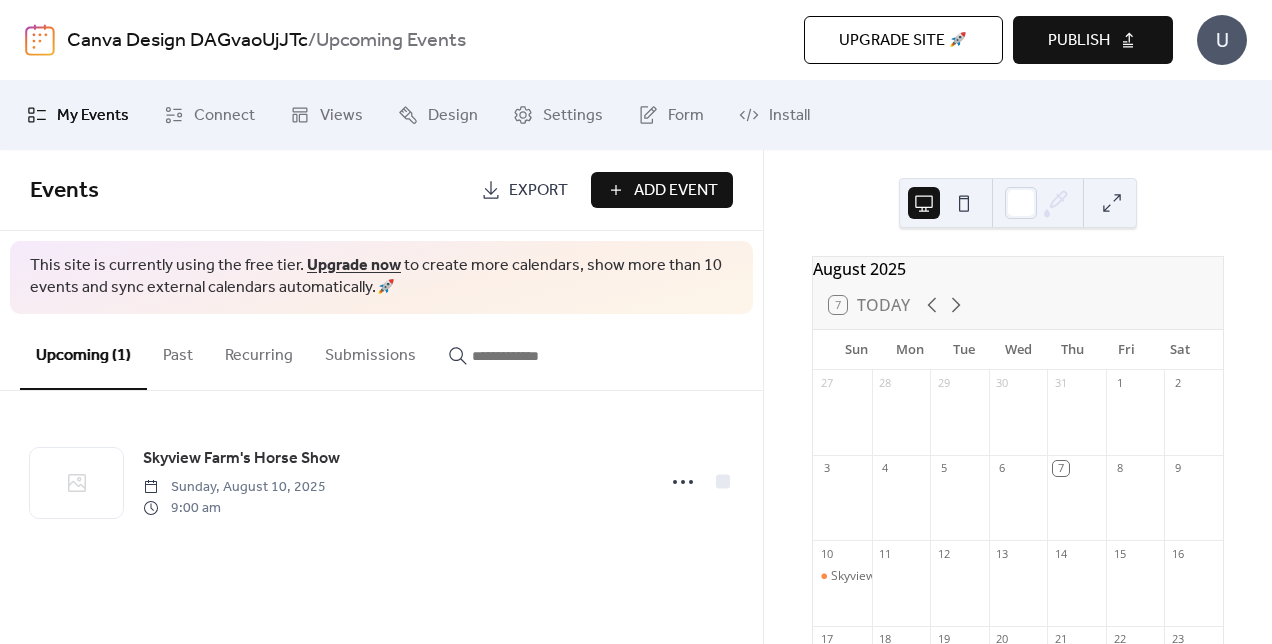 click on "Publish" at bounding box center (1079, 41) 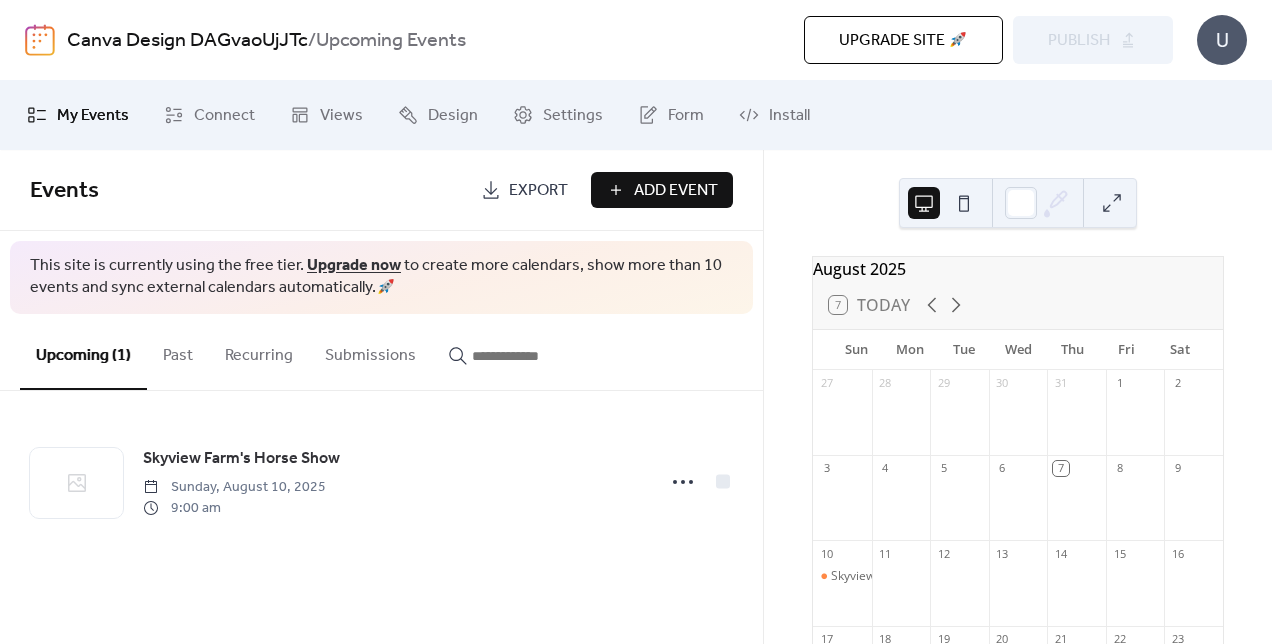 click on "Connect" at bounding box center (209, 115) 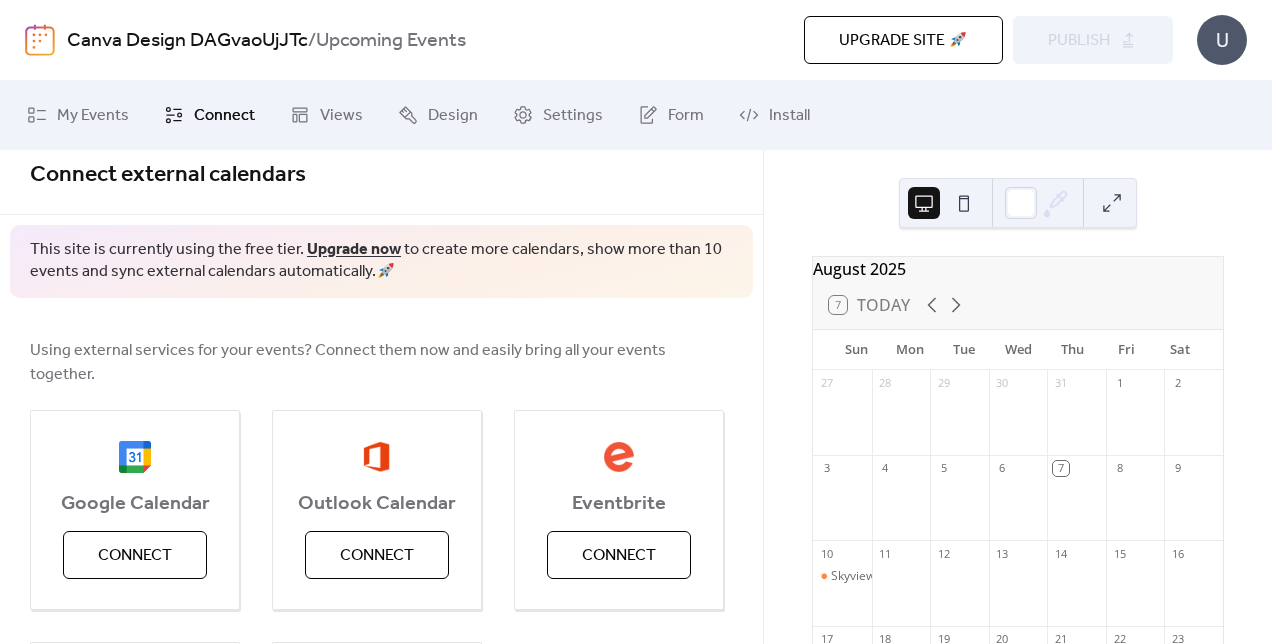 scroll, scrollTop: 0, scrollLeft: 0, axis: both 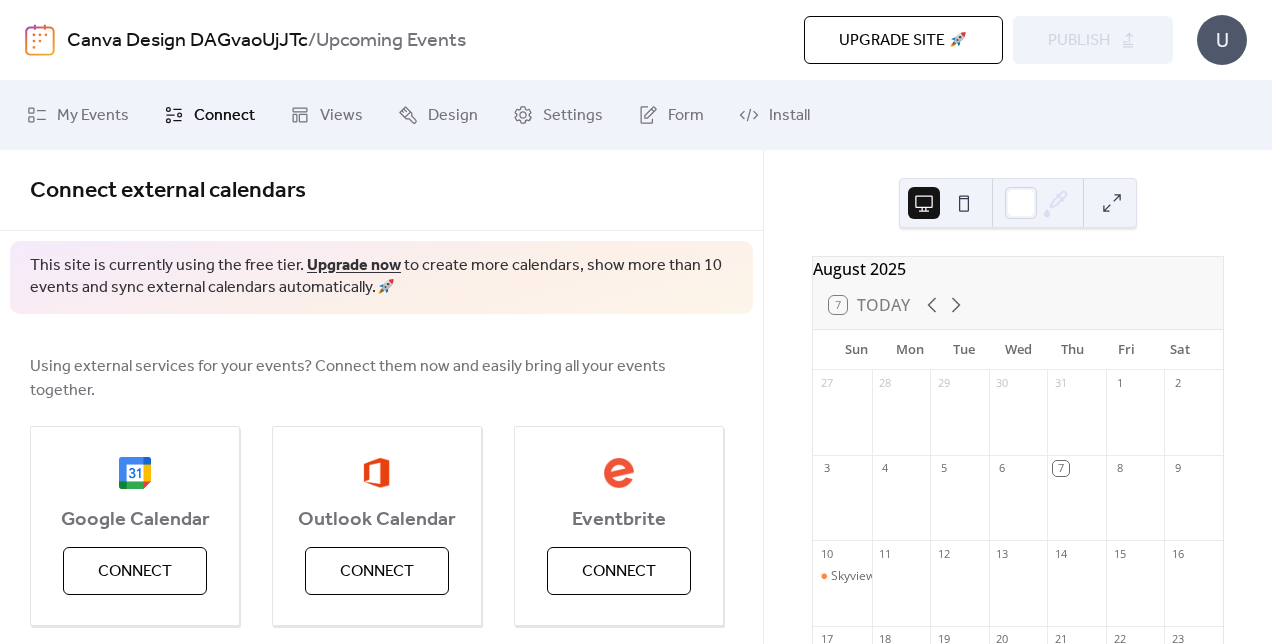 click on "Views" at bounding box center (341, 116) 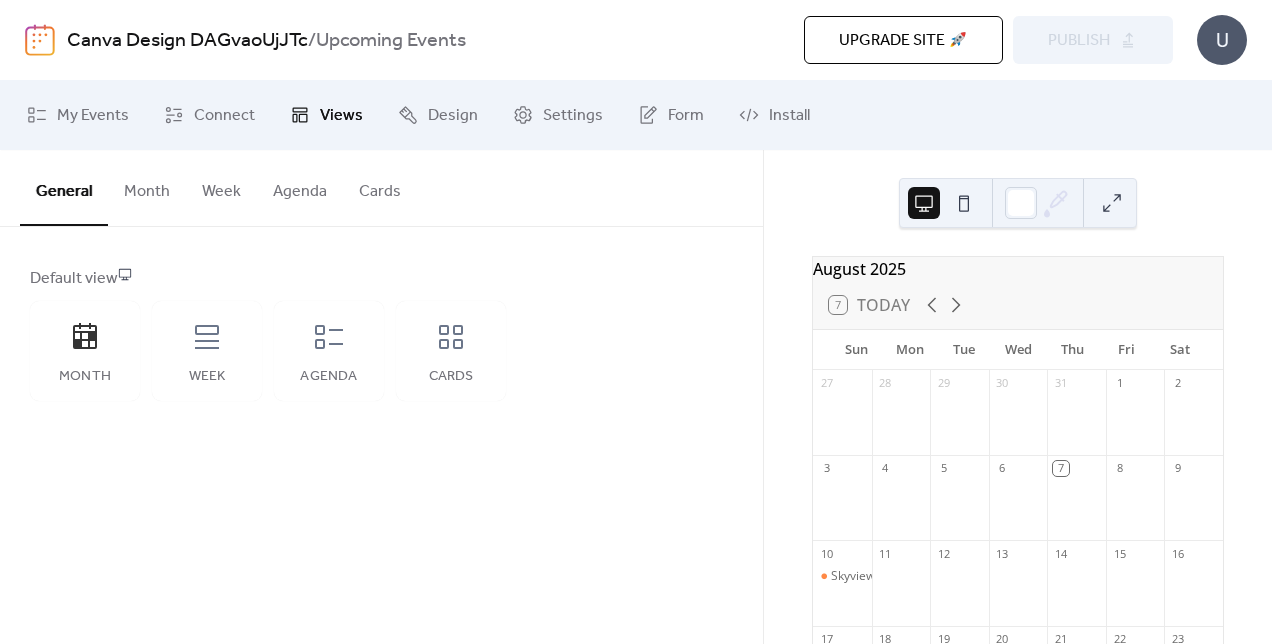 click on "Agenda" at bounding box center [329, 351] 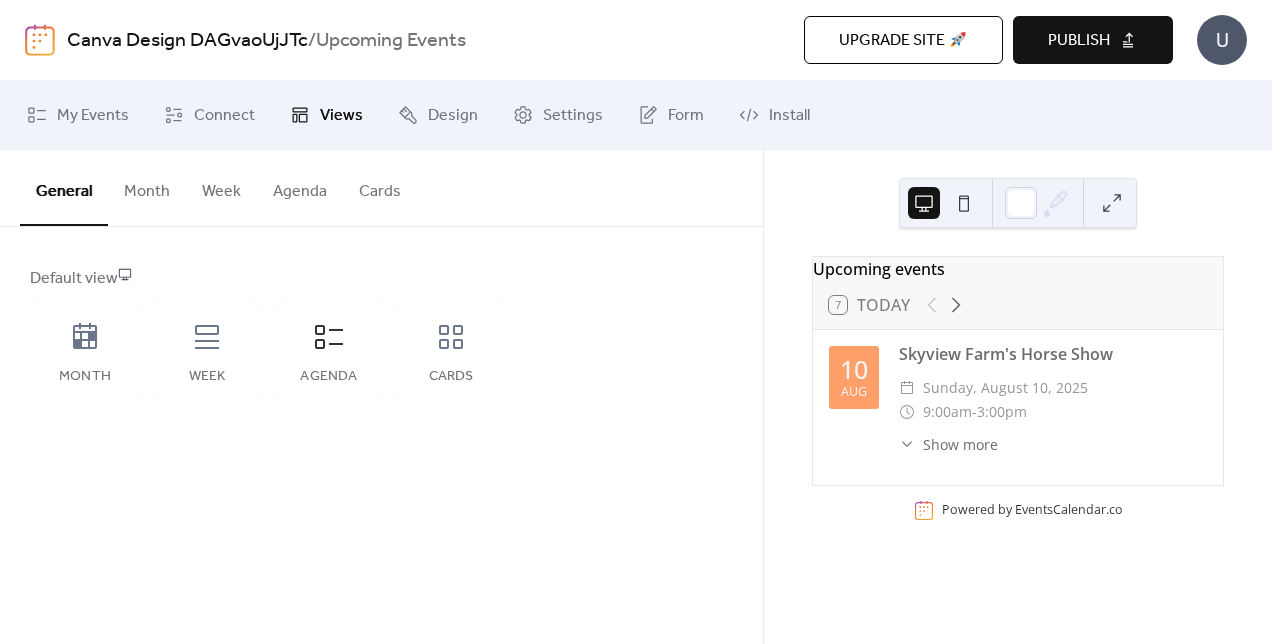 click on "Publish" at bounding box center (1079, 41) 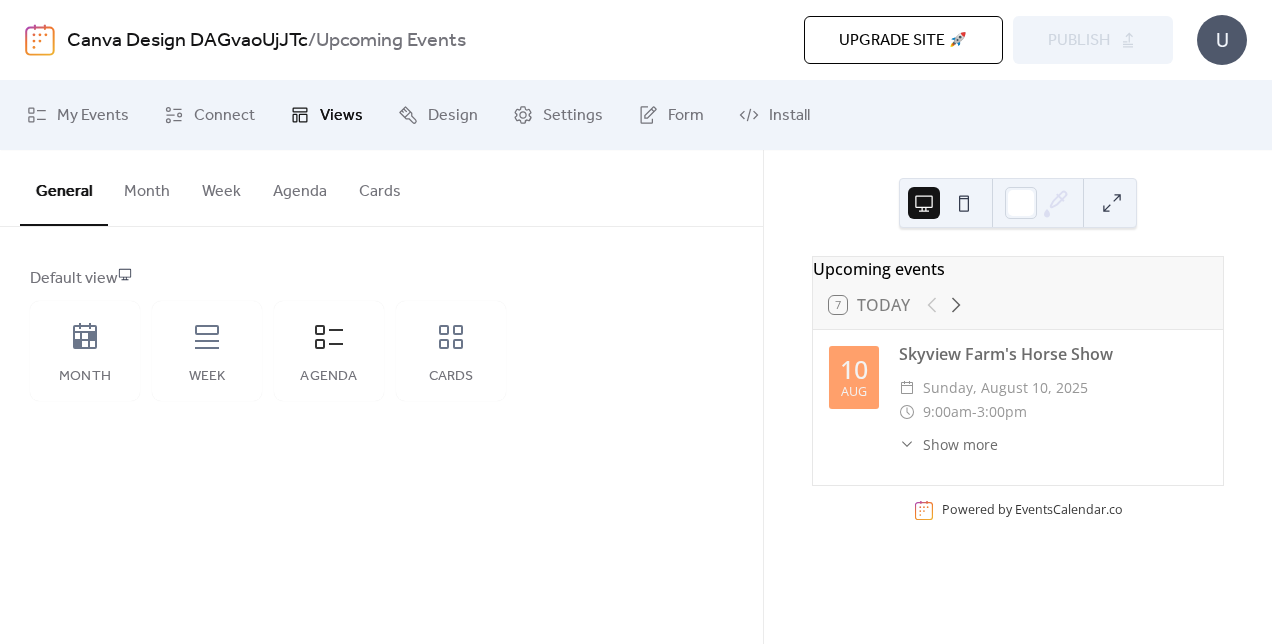 click on "10" at bounding box center (854, 369) 